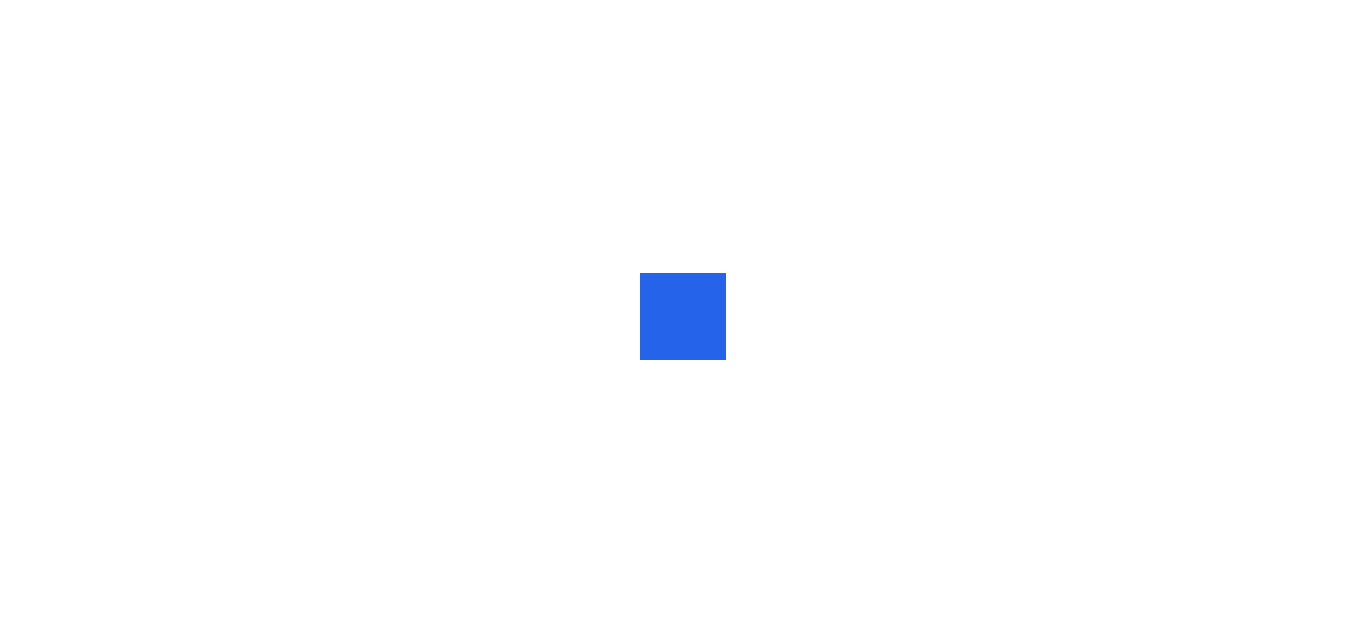 scroll, scrollTop: 0, scrollLeft: 0, axis: both 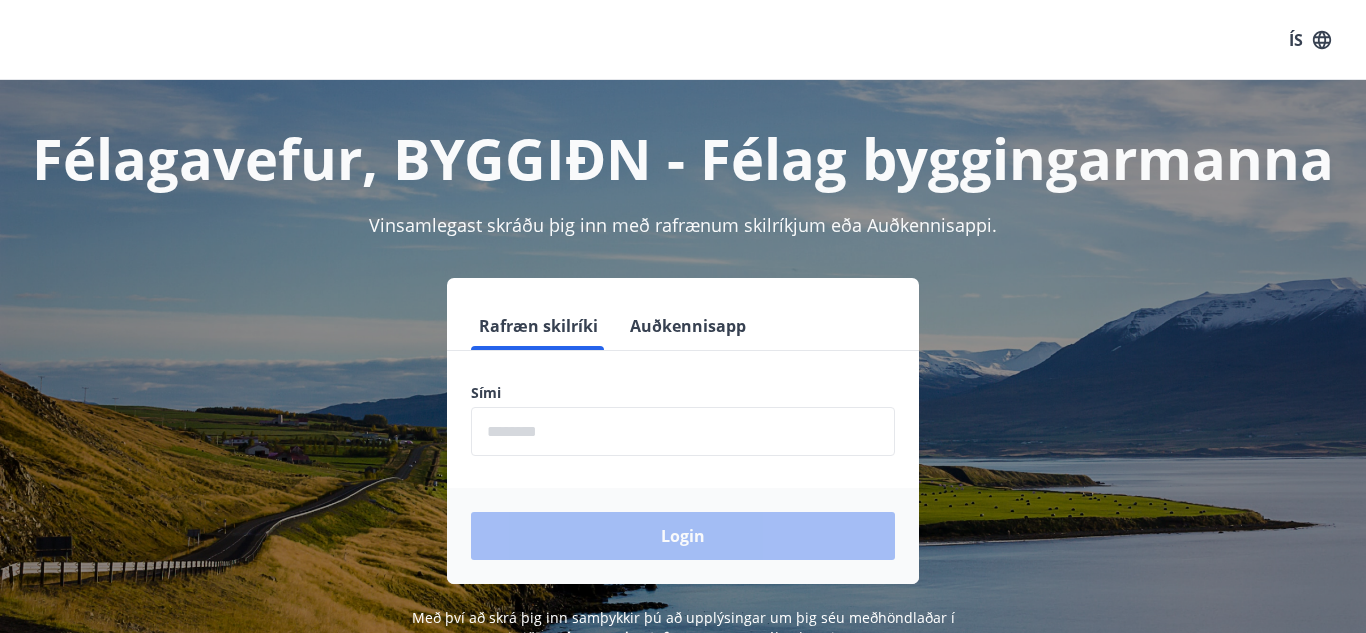 click at bounding box center [683, 431] 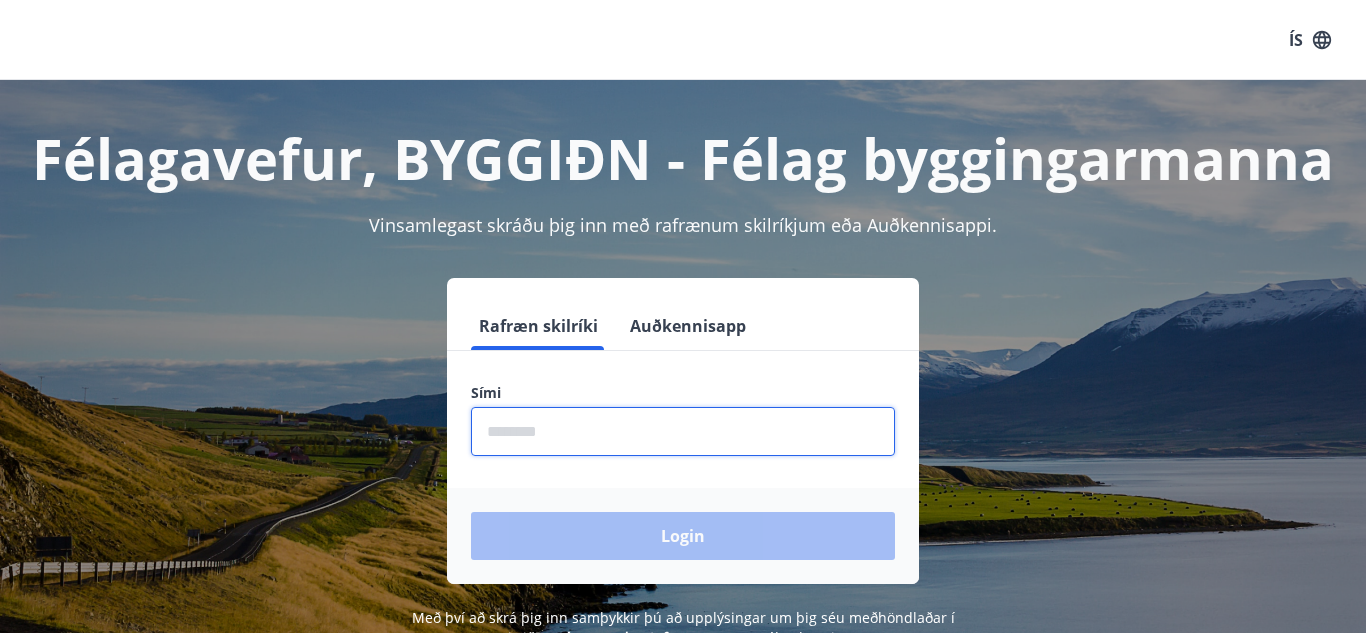 type on "********" 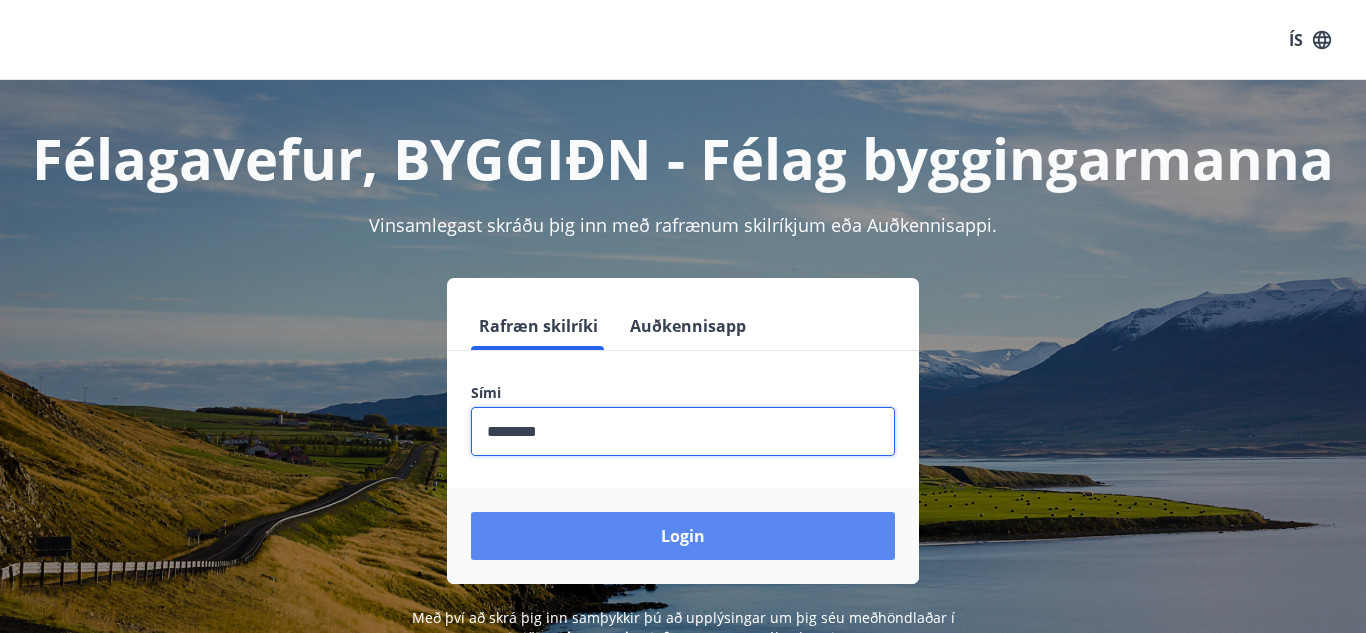 click on "Login" at bounding box center [683, 536] 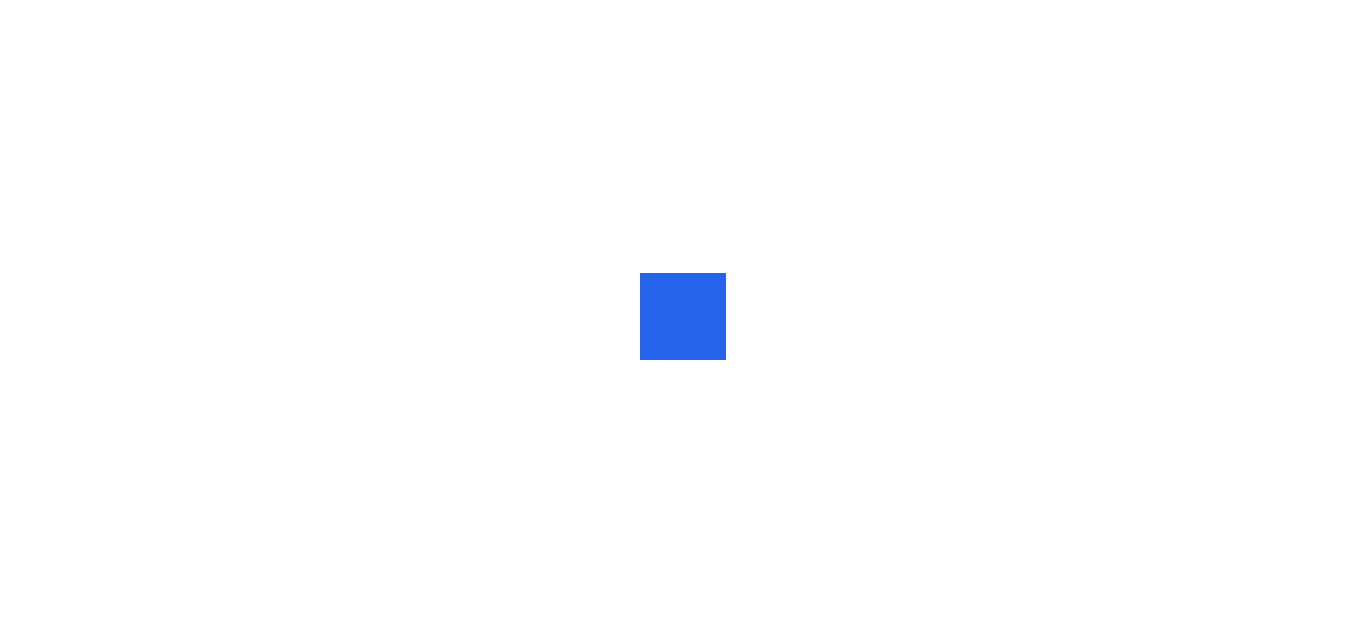 scroll, scrollTop: 0, scrollLeft: 0, axis: both 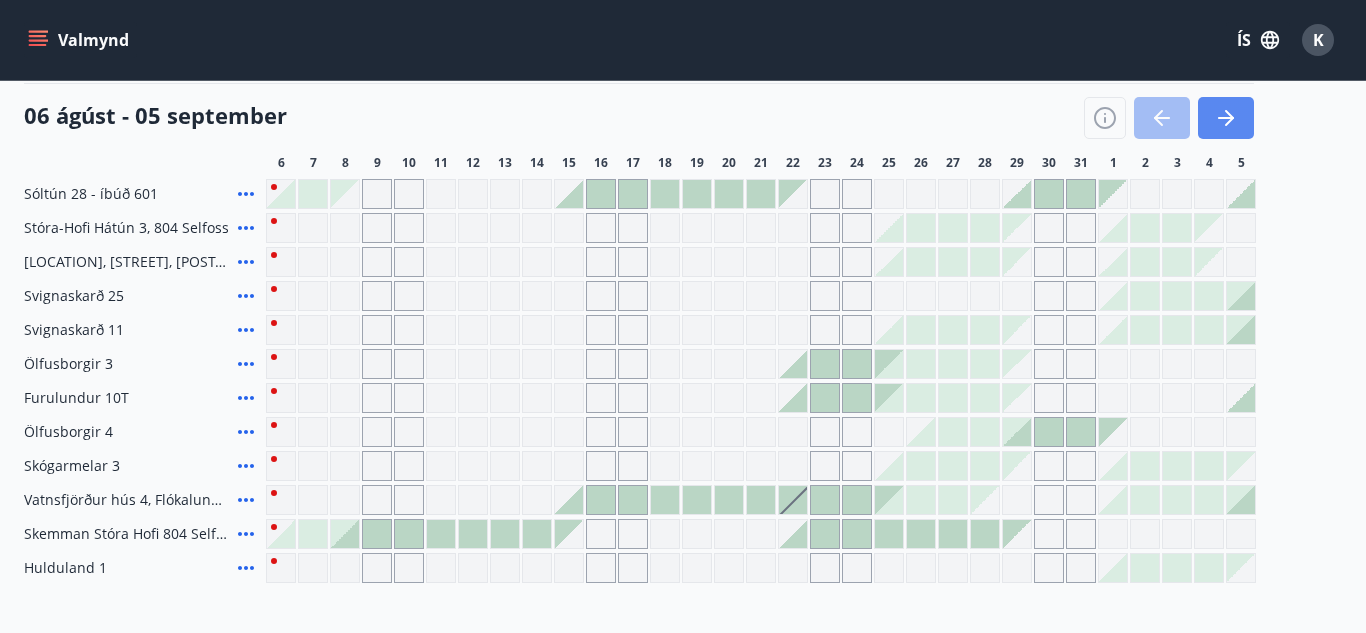click at bounding box center (1226, 118) 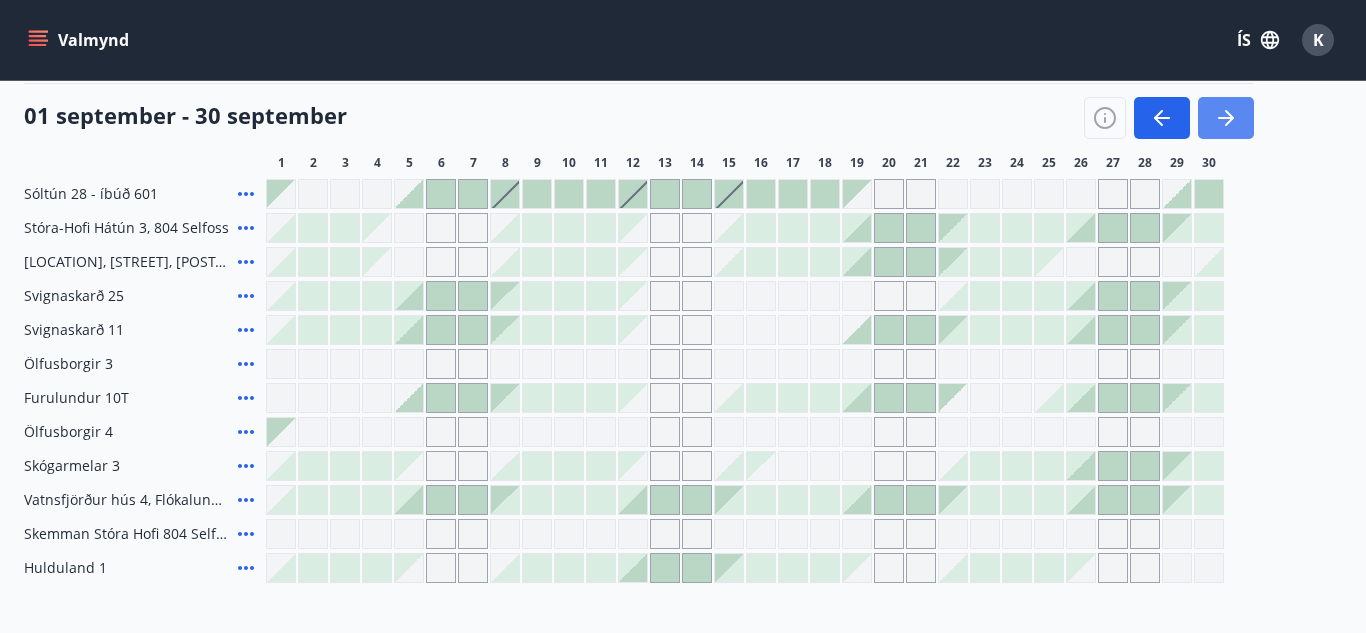 click 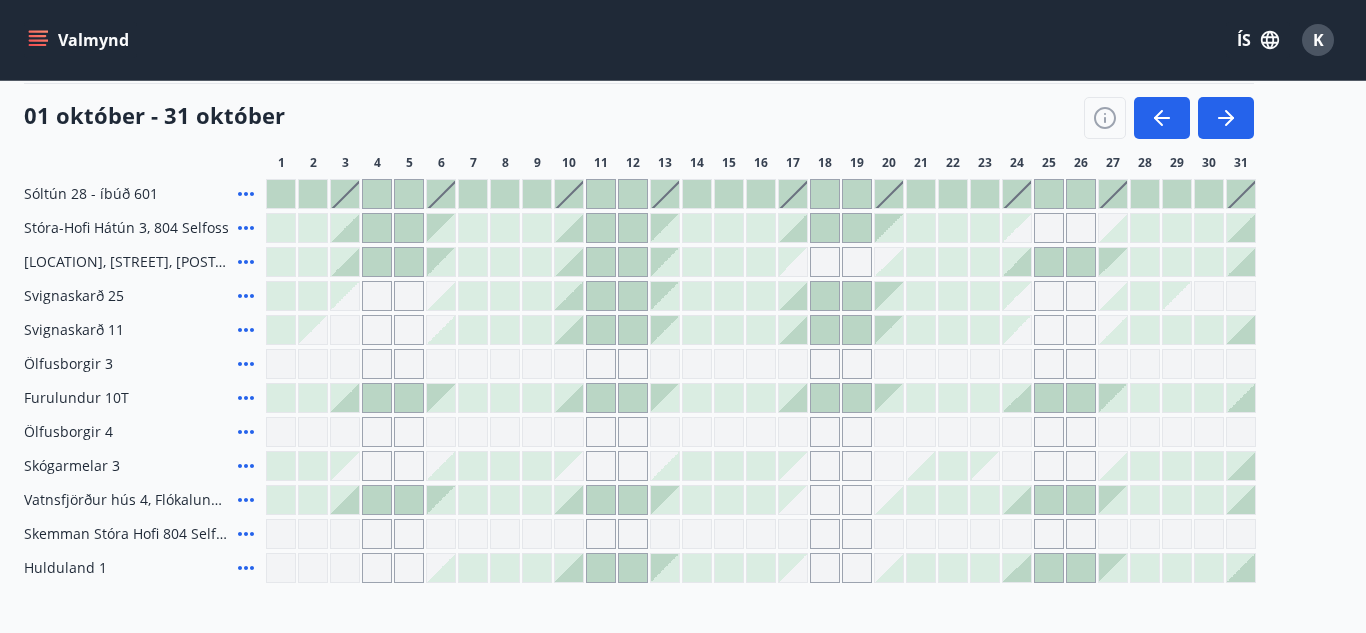click at bounding box center [569, 330] 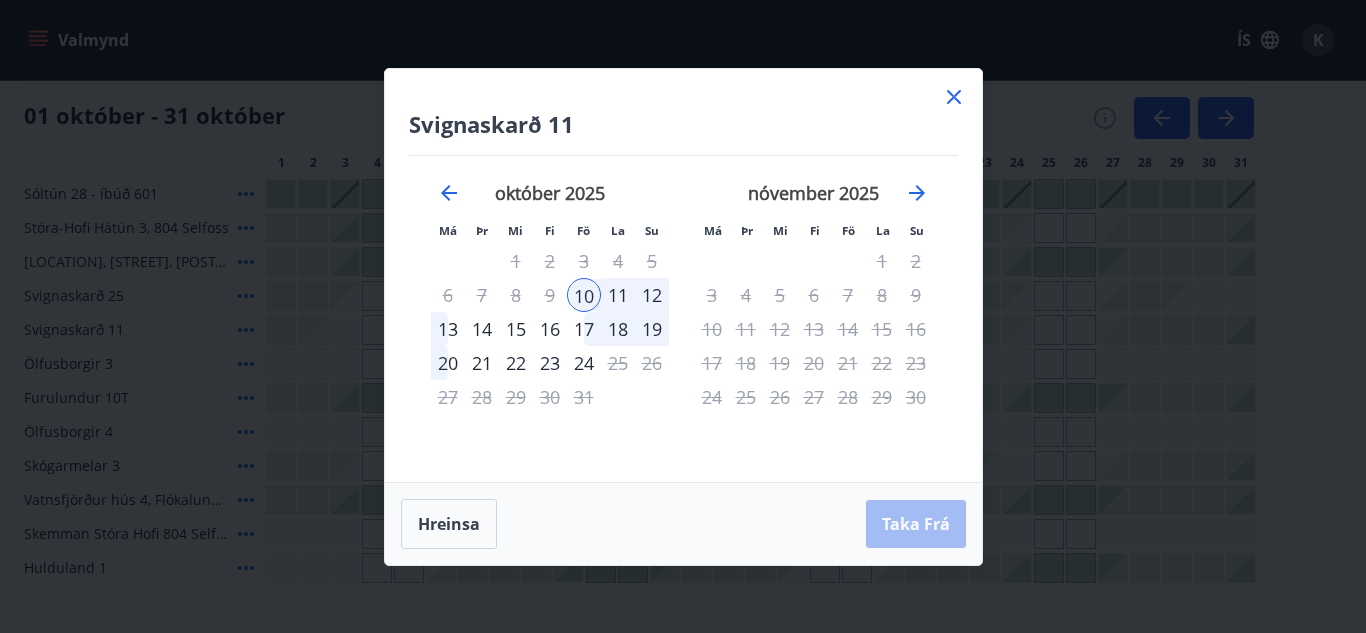 click on "12" at bounding box center (652, 295) 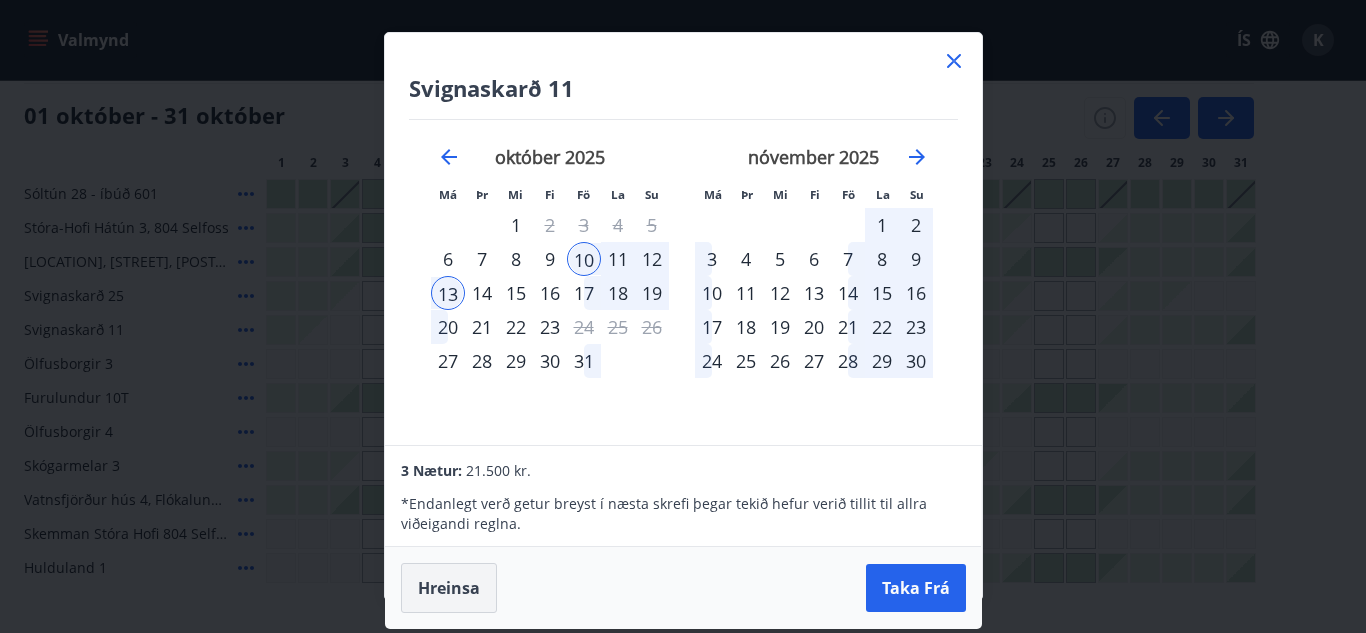 click on "Hreinsa" at bounding box center (449, 588) 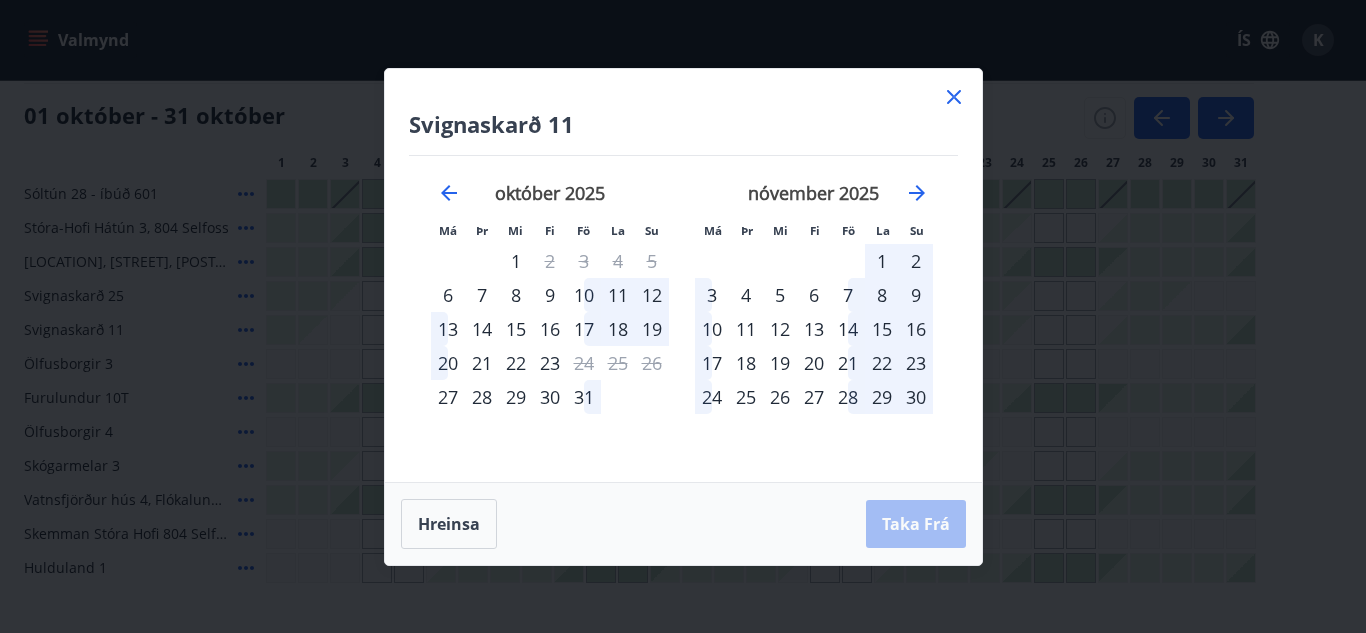 click 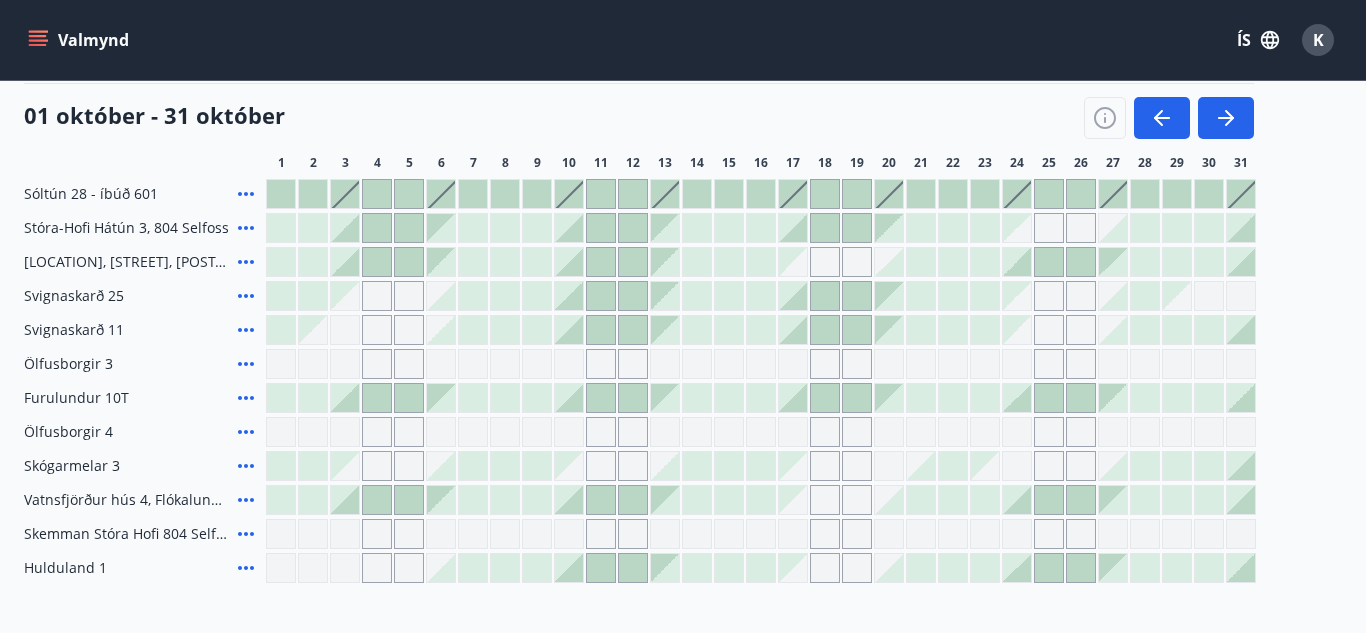 click at bounding box center (985, 296) 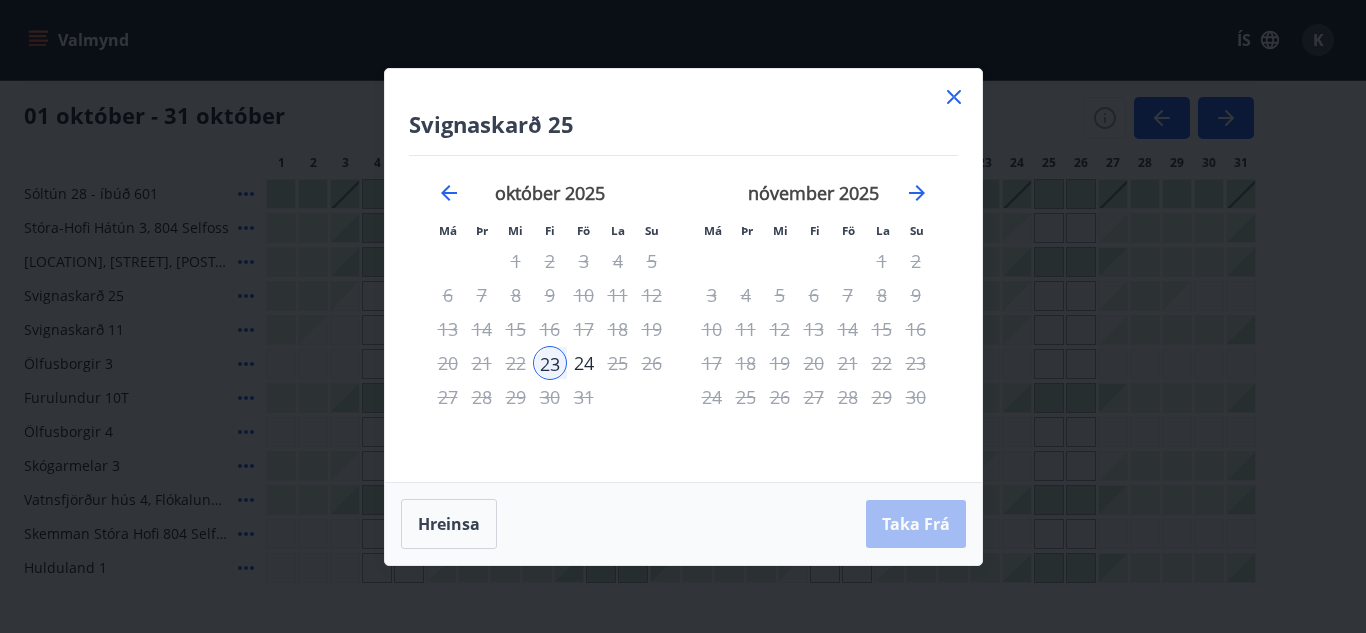 click 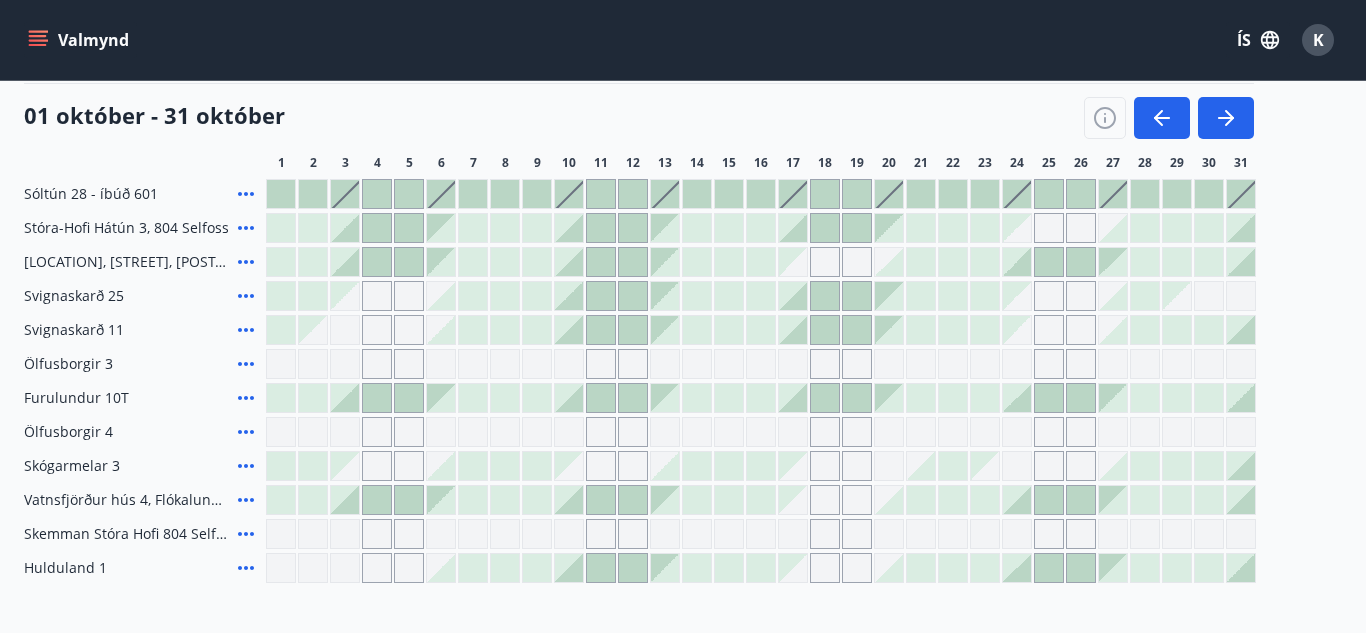 click at bounding box center [537, 296] 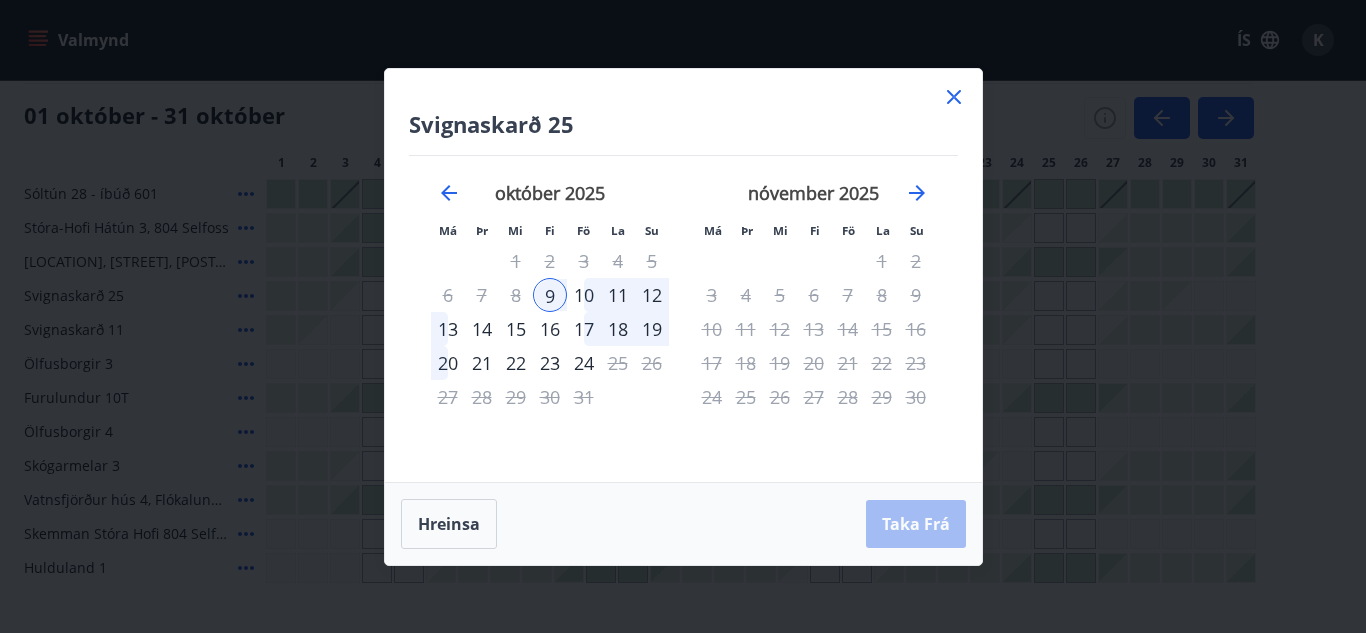click on "13" at bounding box center (448, 329) 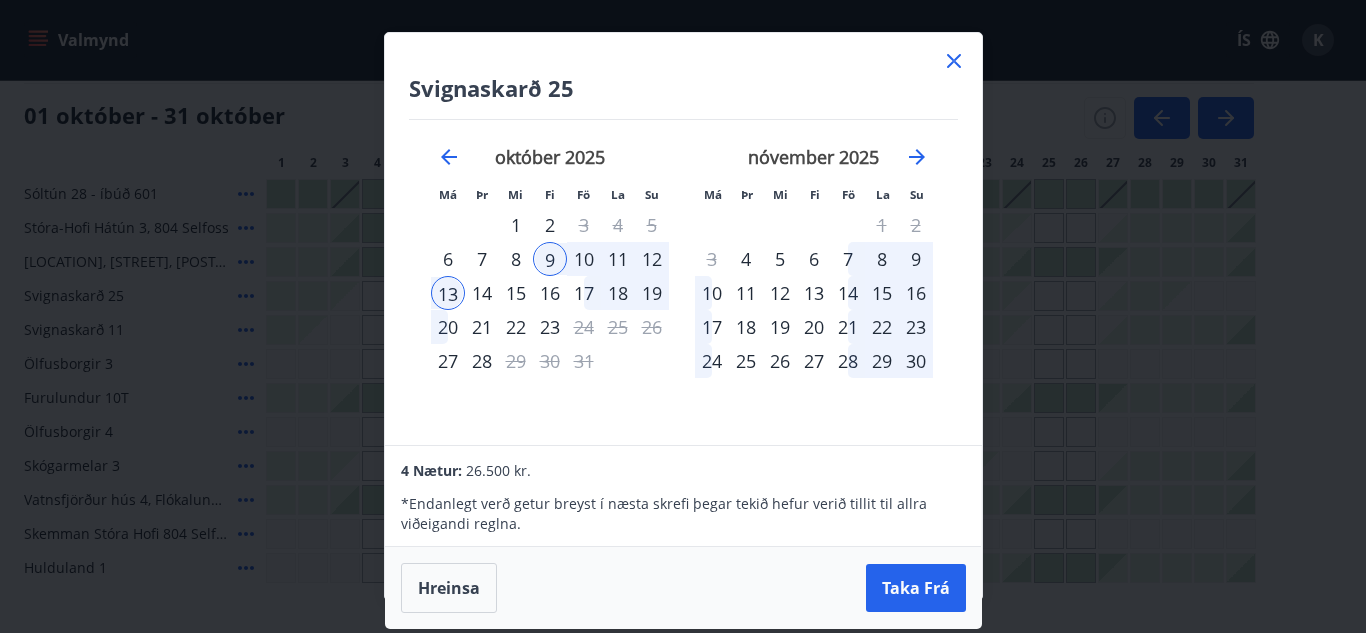 click on "10" at bounding box center (584, 259) 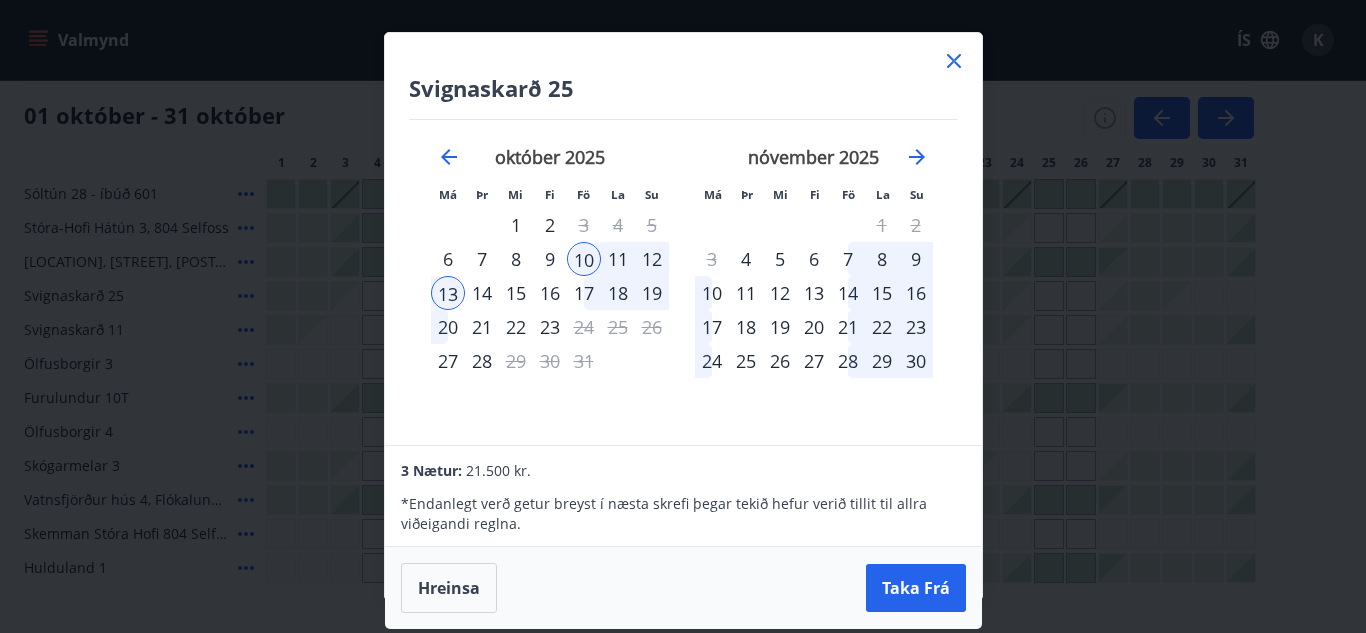 click on "9" at bounding box center (550, 259) 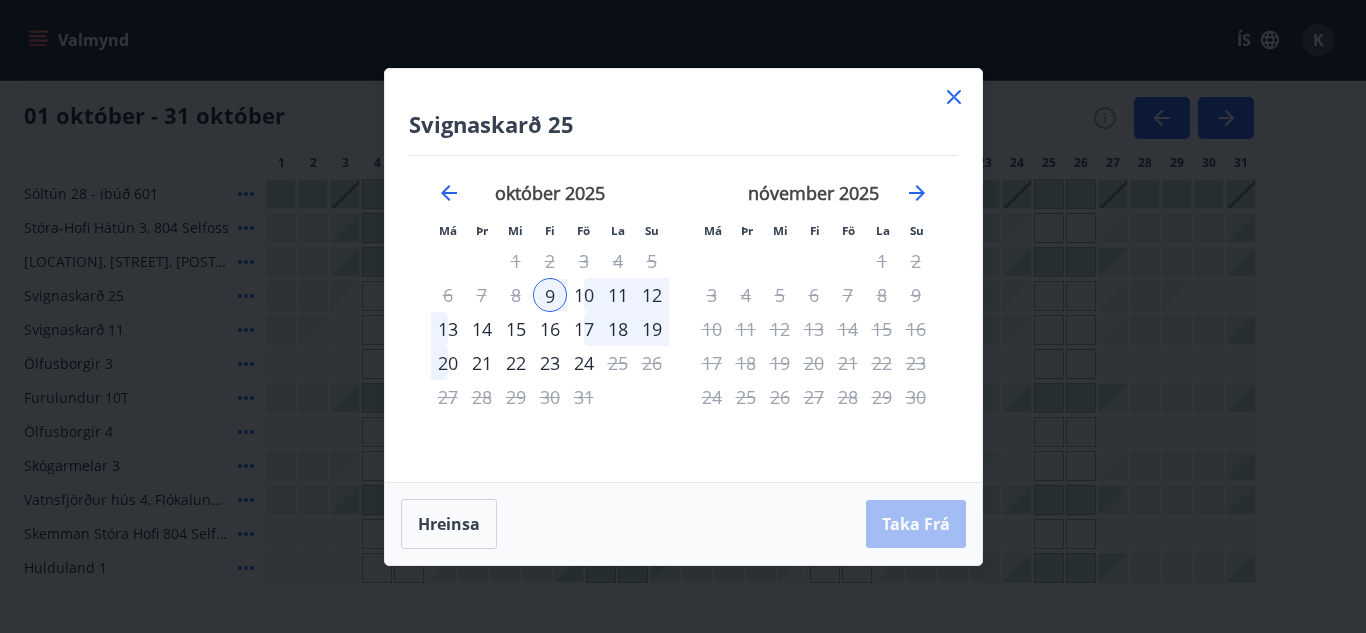 click on "13" at bounding box center [448, 329] 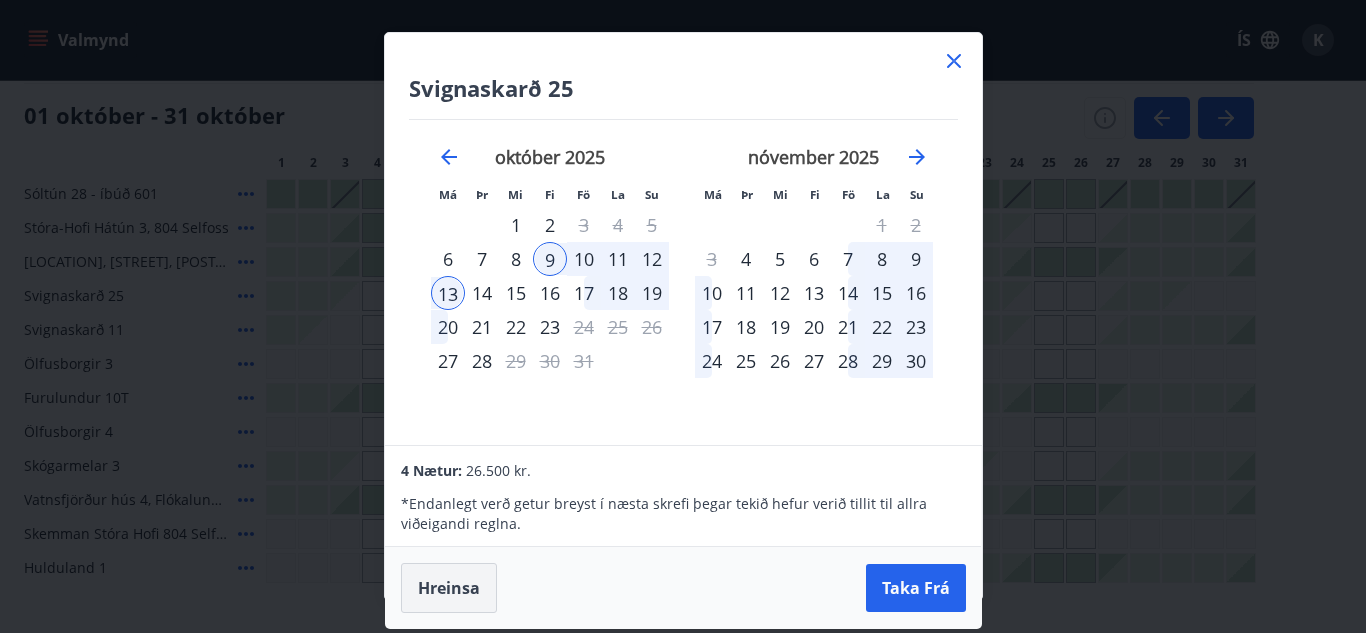 click on "Hreinsa" at bounding box center [449, 588] 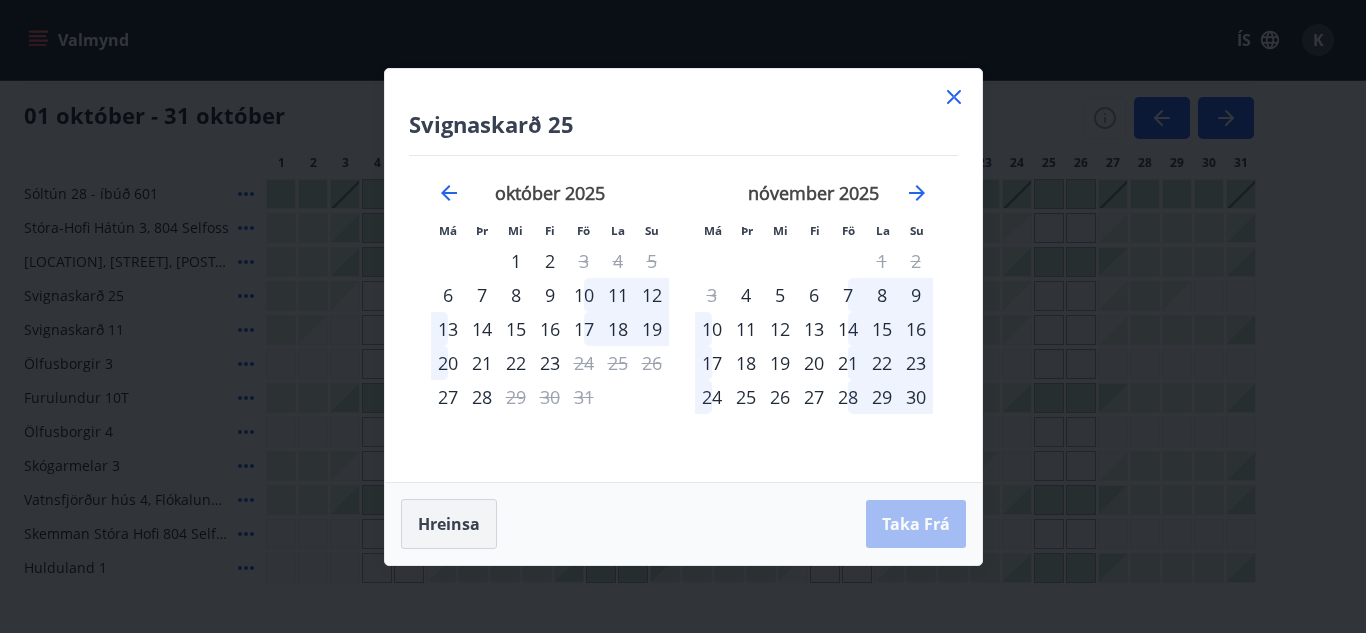 click on "Hreinsa" at bounding box center (449, 524) 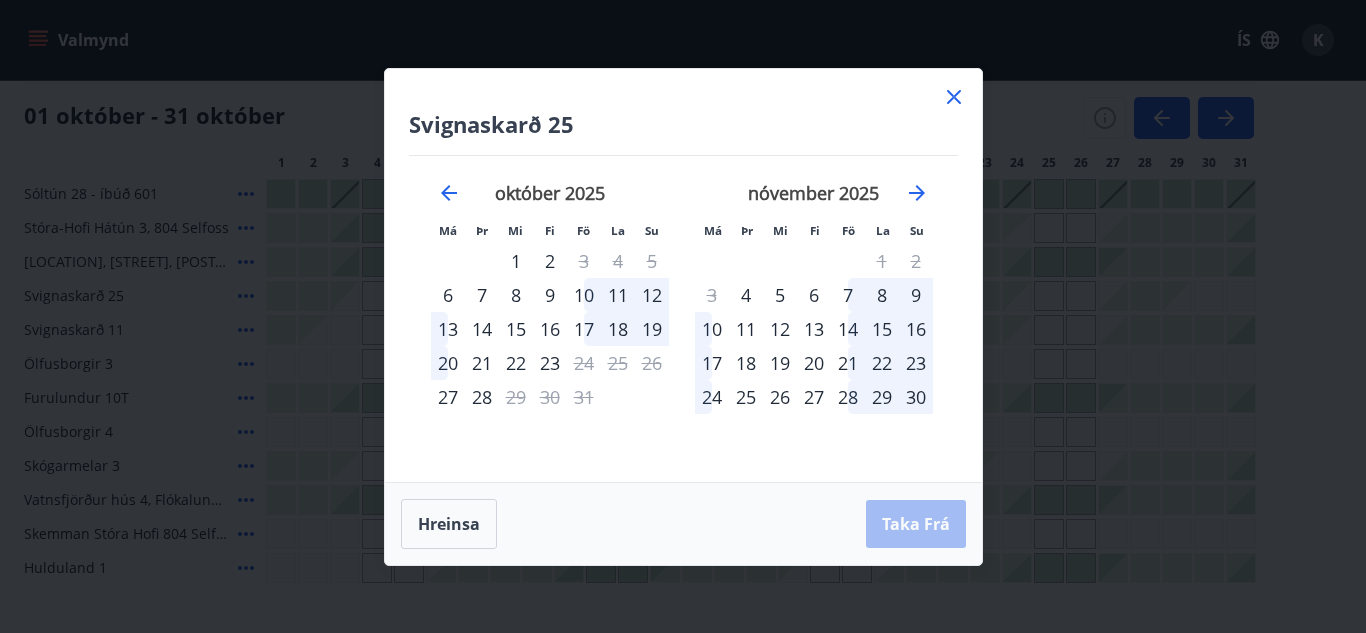 click 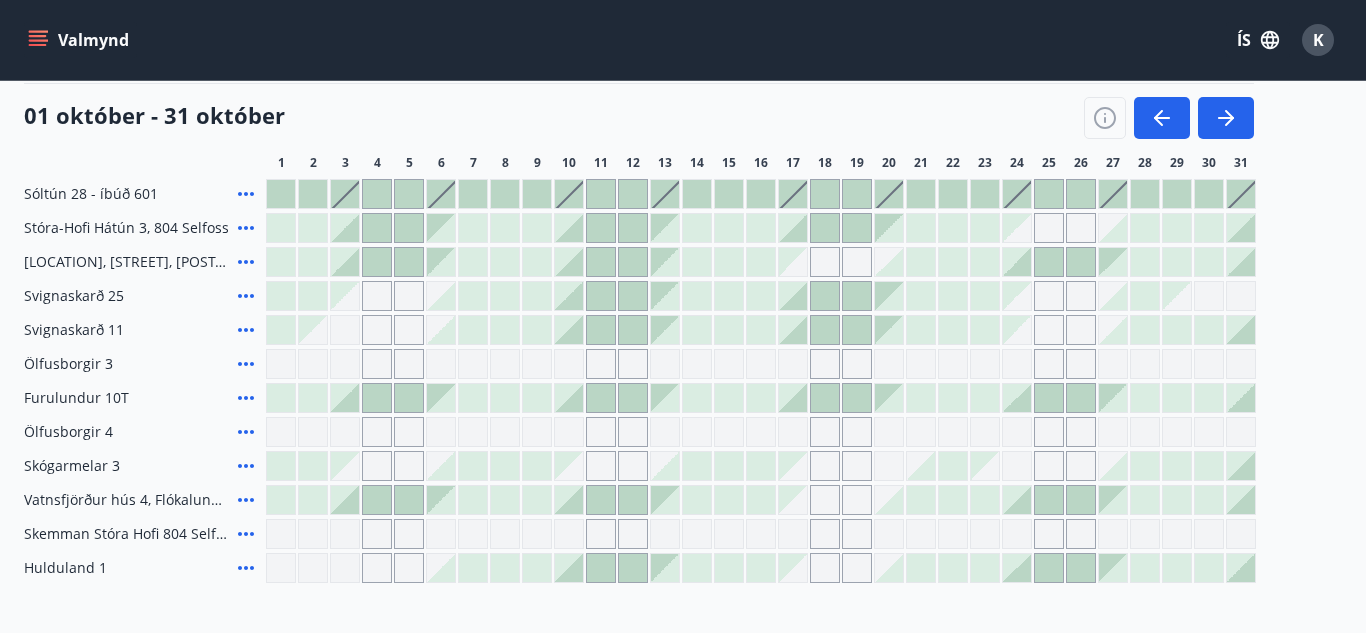 scroll, scrollTop: 438, scrollLeft: 0, axis: vertical 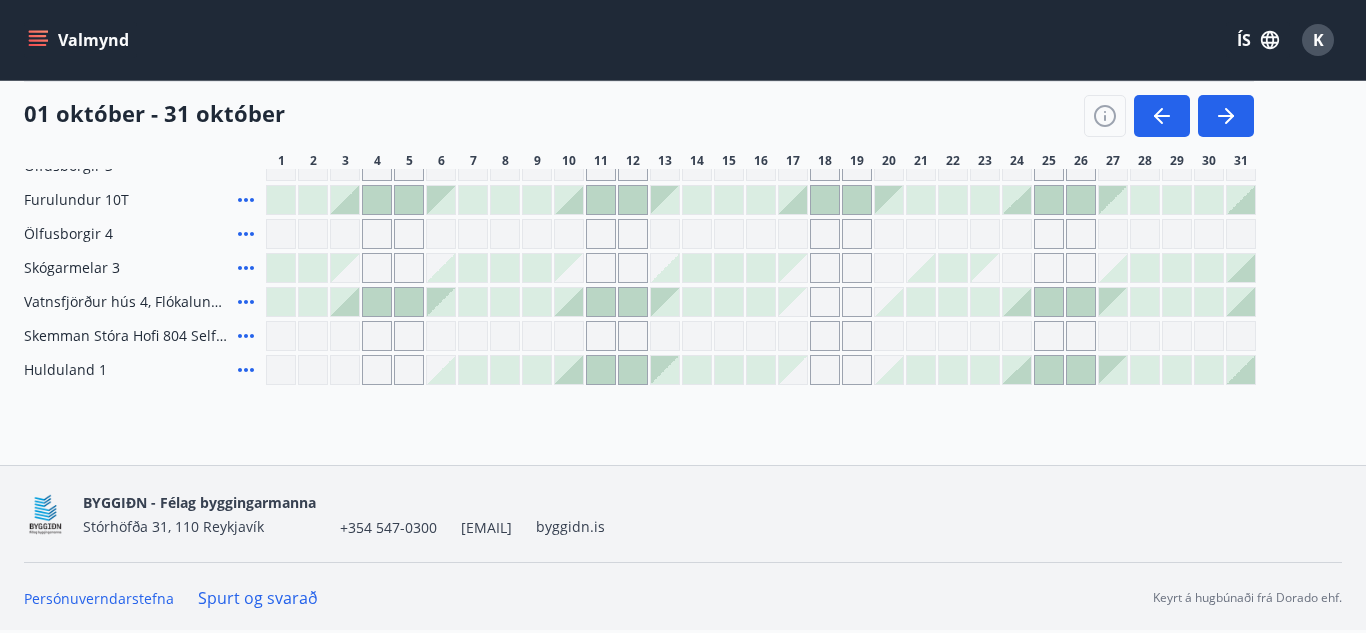 click on "Bókunardagatal Svæði Allt Dagsetningar Veldu tímabil Svefnstæði +1 01 [MONTH] - 31 [MONTH] 1 2 3 4 5 6 7 8 9 10 11 12 13 14 15 16 17 18 19 20 21 22 23 24 25 26 27 28 29 30 31 Sóltún 28 - íbúð 601 Stóra-Hofi Hátún 3, 804 Selfoss Stóra-Hofi, Hátún 1, 804 Selfoss Svignaskarð 25 Svignaskarð 11 Ölfusborgir 3 Furulundur 10T Ölfusborgir 4 Skógarmelar 3 Vatnsfjörður hús 4, Flókalundur Skemman Stóra Hofi 804 Selfoss Hulduland 1" at bounding box center (683, 53) 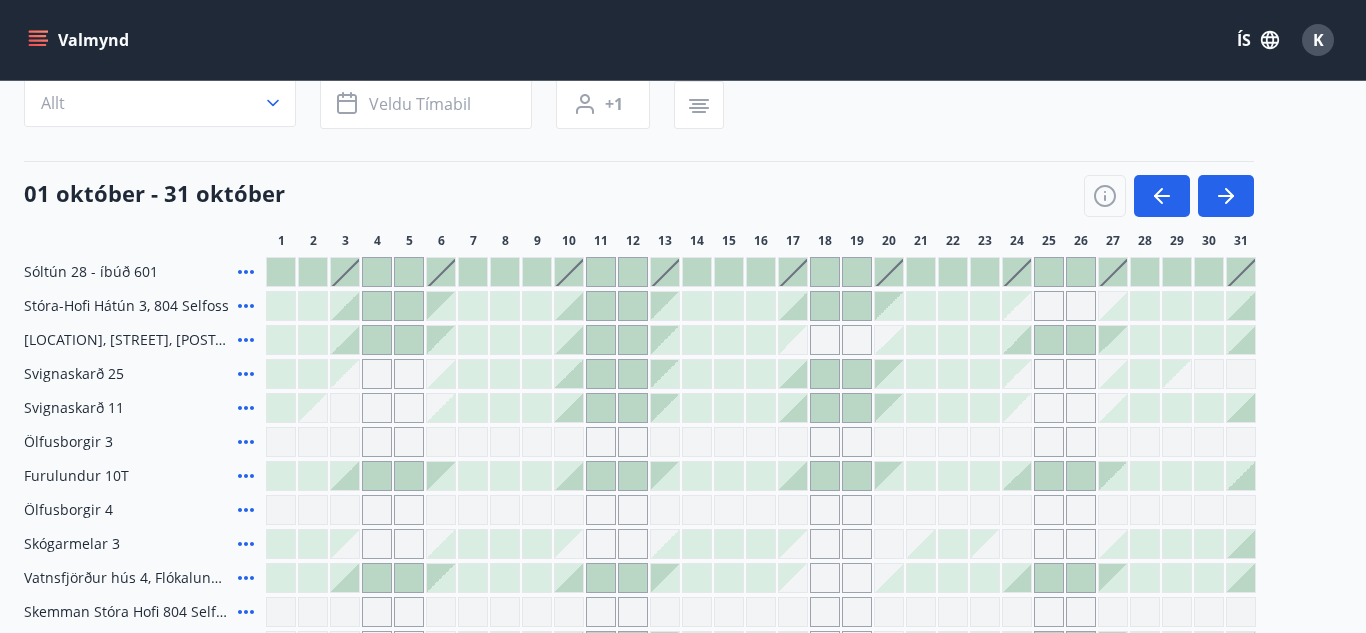 scroll, scrollTop: 158, scrollLeft: 0, axis: vertical 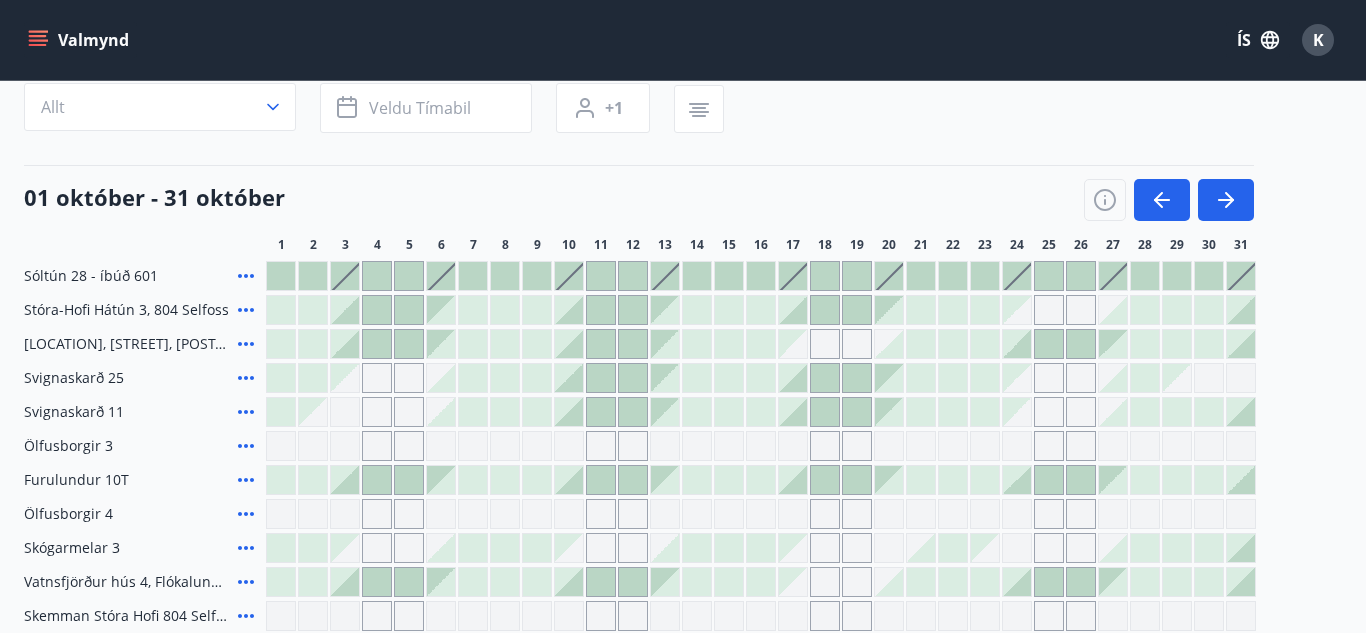 click at bounding box center [569, 378] 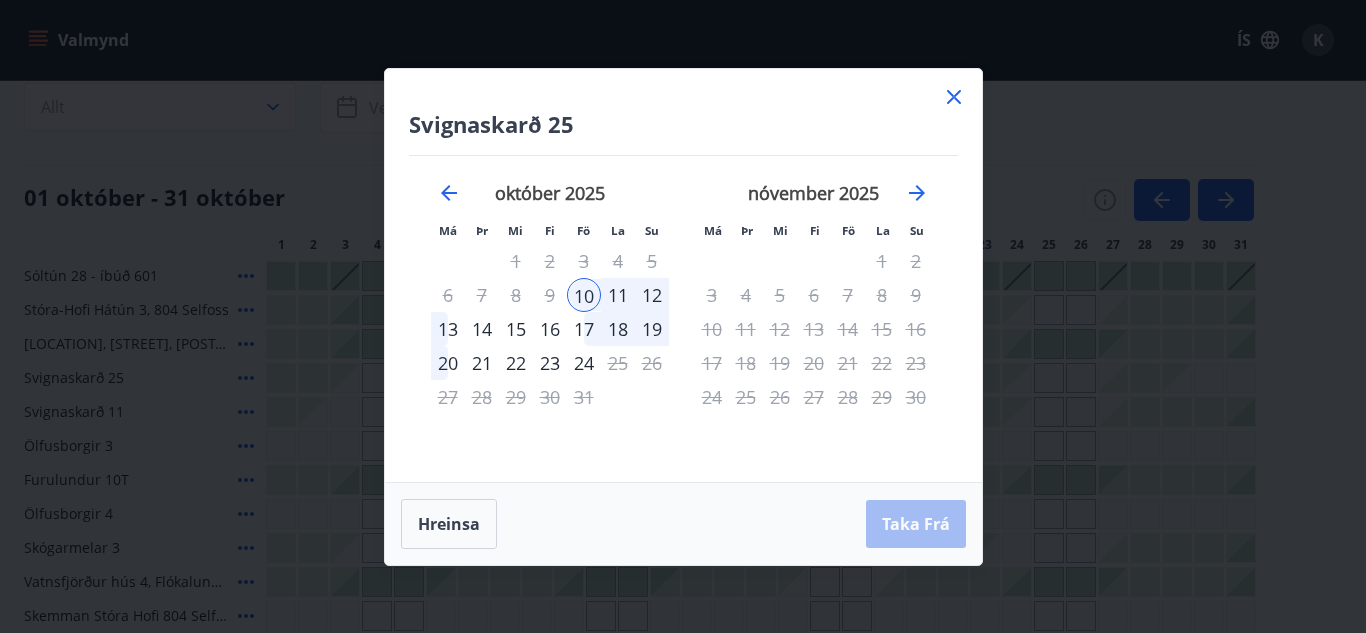 click on "13" at bounding box center [448, 329] 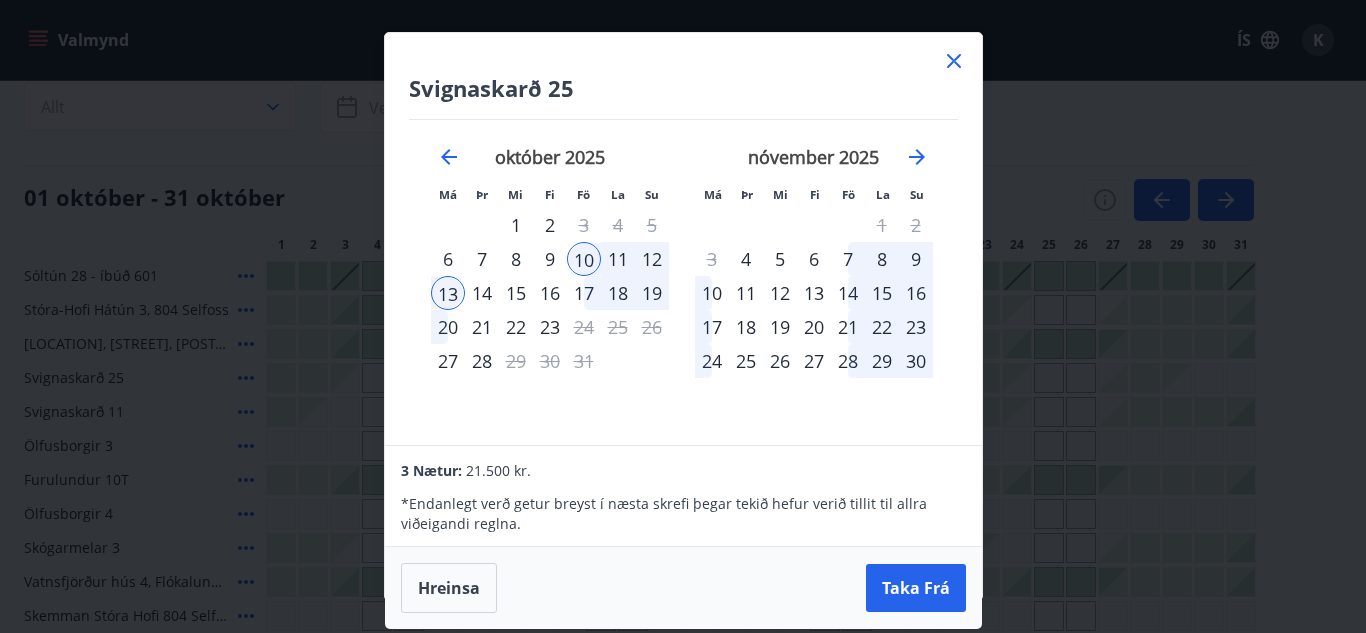 click on "3 Nætur: 21.500 kr. * Endanlegt verð getur breyst í næsta skrefi þegar tekið hefur verið tillit til allra viðeigandi reglna." at bounding box center [683, 496] 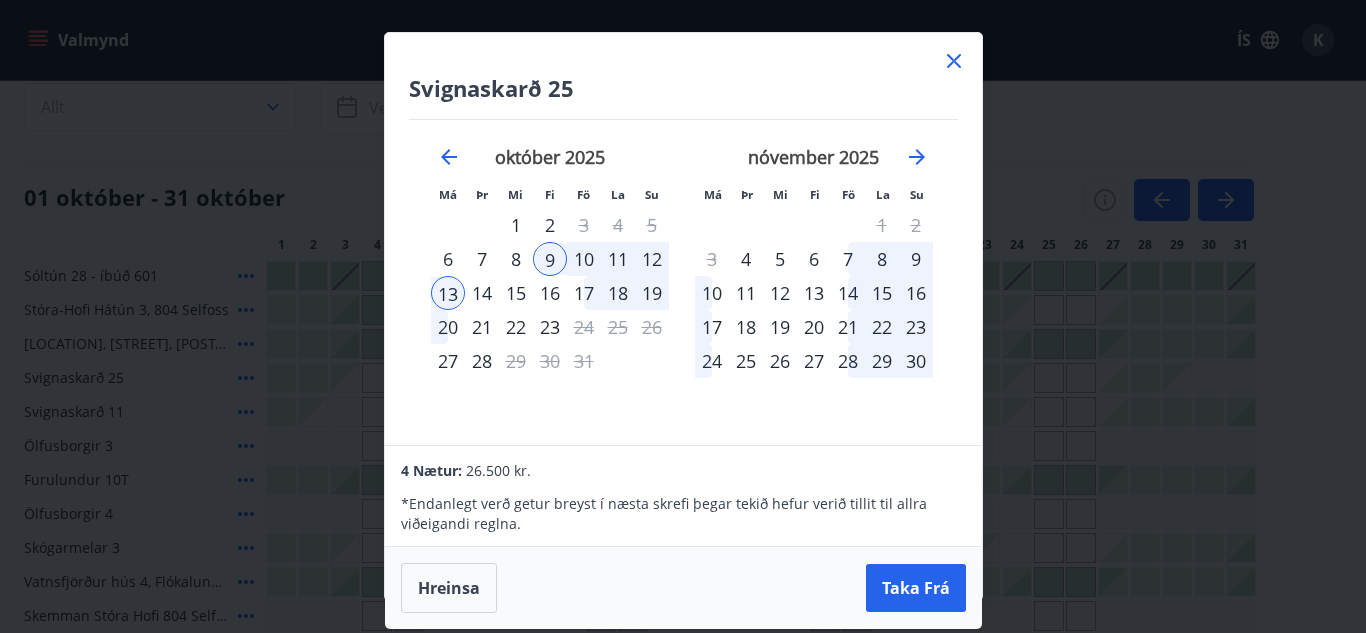 click on "Svignaskarð 25 Má Þr Mi Fi Fö La Su Má Þr Mi Fi Fö La Su [MONTH] [YEAR] 1 2 3 4 5 6 7 8 9 10 11 12 13 14 15 16 17 18 19 20 21 22 23 24 25 26 27 28 29 30 [MONTH] [YEAR] 1 2 3 4 5 6 7 8 9 10 11 12 13 14 15 16 17 18 19 20 21 22 23 24 25 26 27 28 29 30 31 [MONTH] [YEAR] 1 2 3 4 5 6 7 8 9 10 11 12 13 14 15 16 17 18 19 20 21 22 23 24 25 26 27 28 29 30 [MONTH] [YEAR] 1 2 3 4 5 6 7 8 9 10 11 12 13 14 15 16 17 18 19 20 21 22 23 24 25 26 27 28 29 30 31" at bounding box center [683, 239] 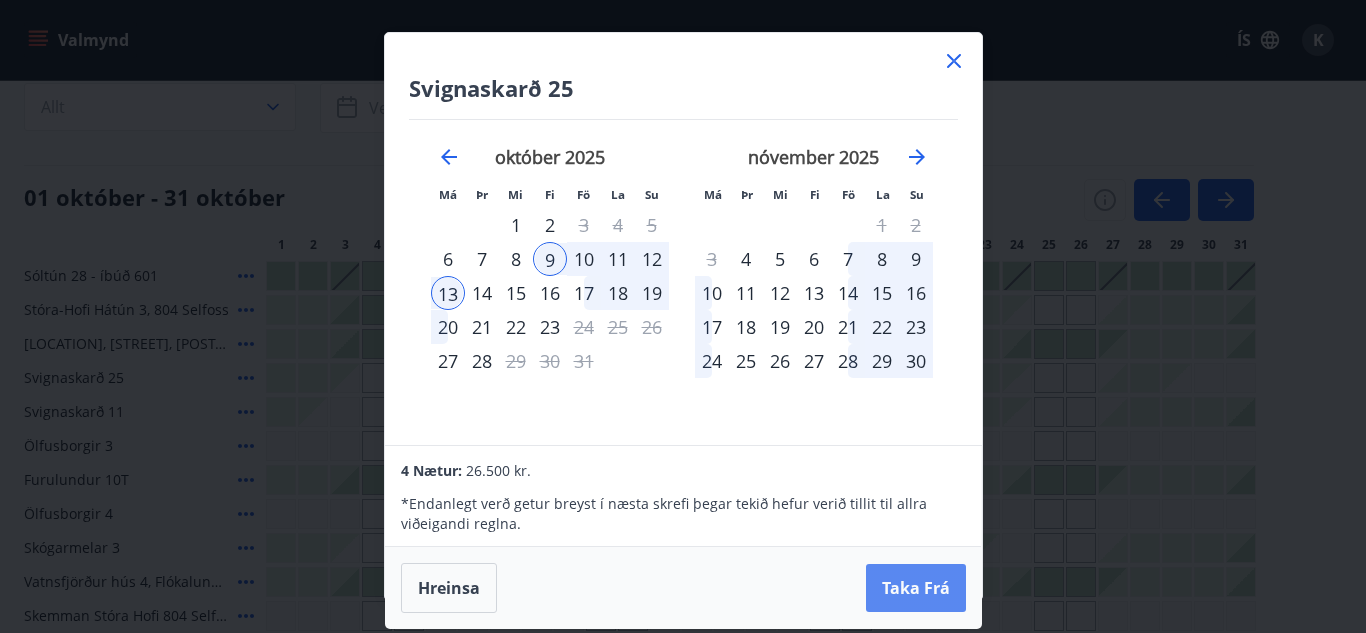 click on "Taka Frá" at bounding box center (916, 588) 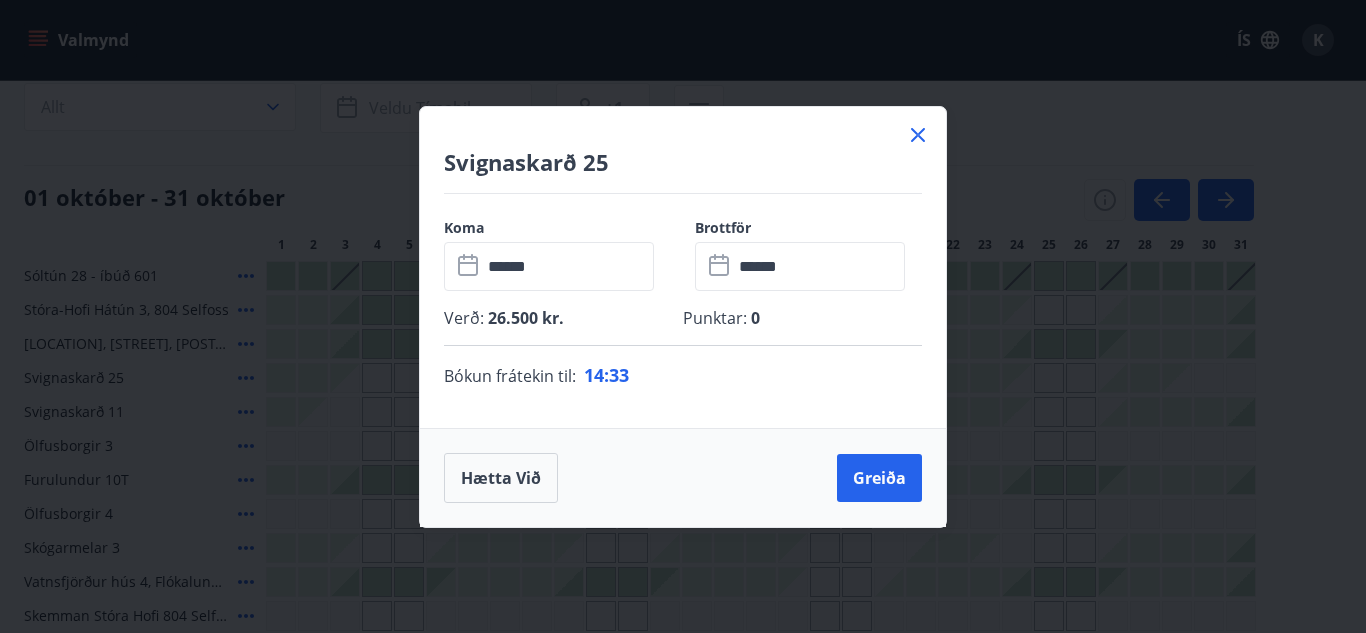 click on "33" at bounding box center [619, 375] 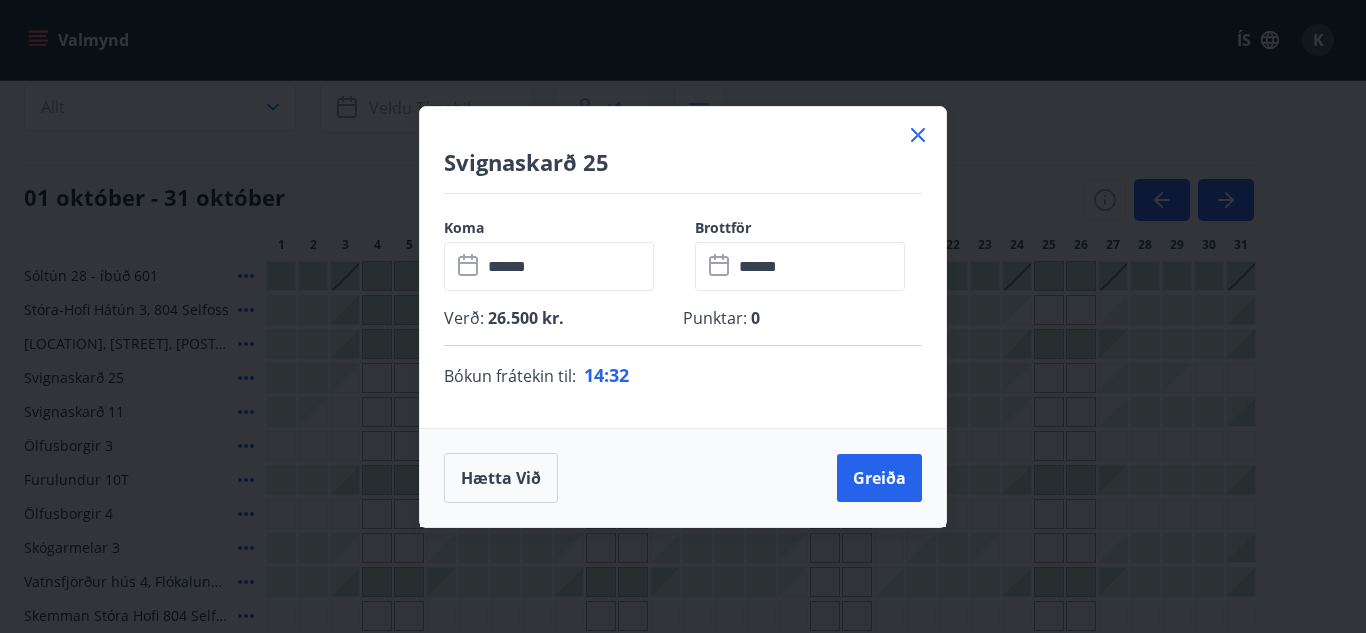 click on "32" at bounding box center [619, 375] 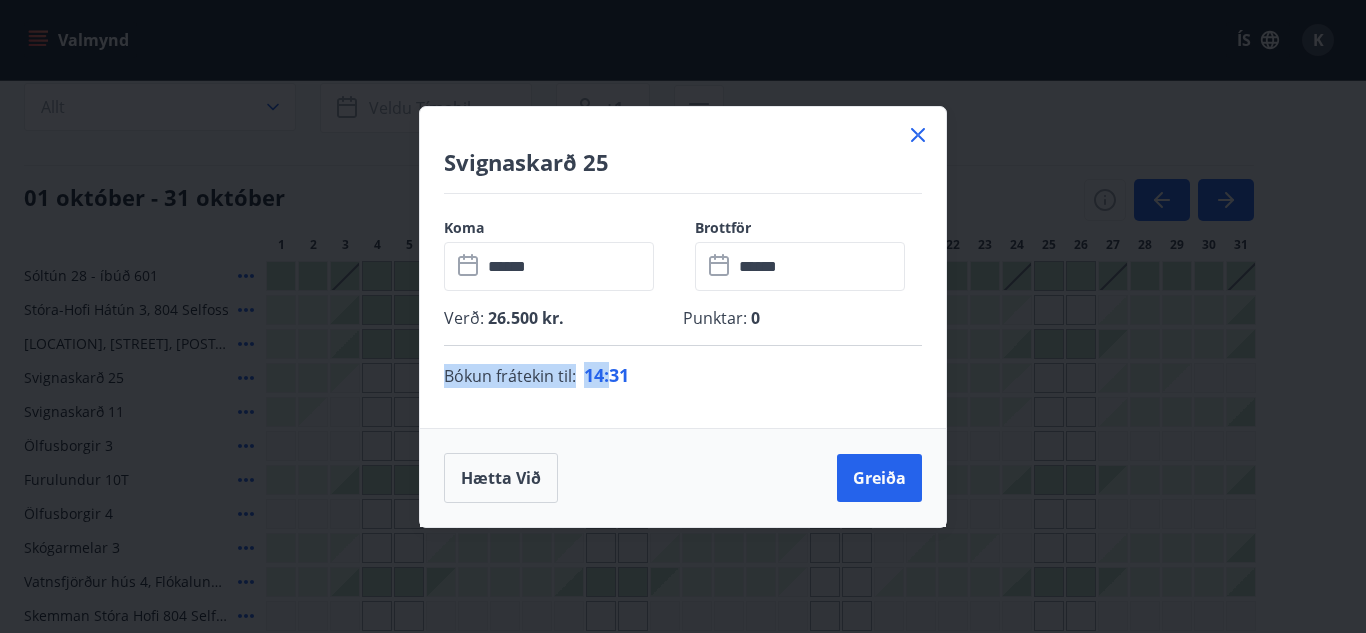 click on "Bókun frátekin til  : 14 : 31" at bounding box center [683, 375] 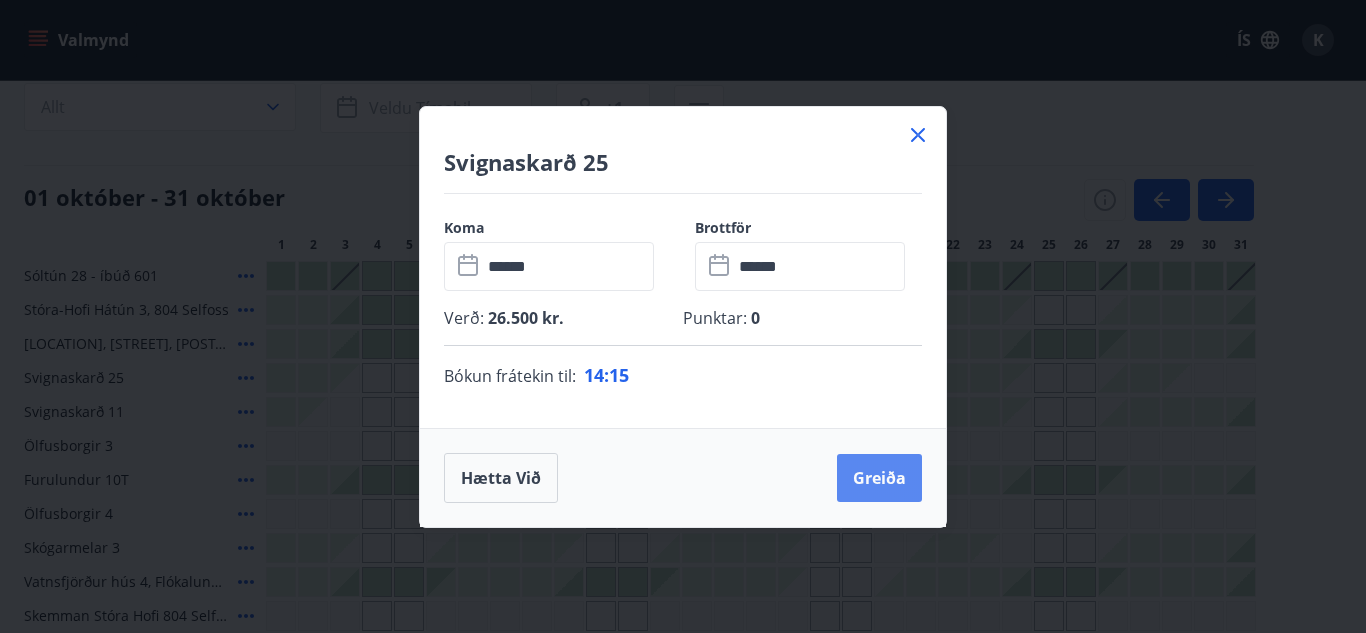 click on "Greiða" at bounding box center [879, 478] 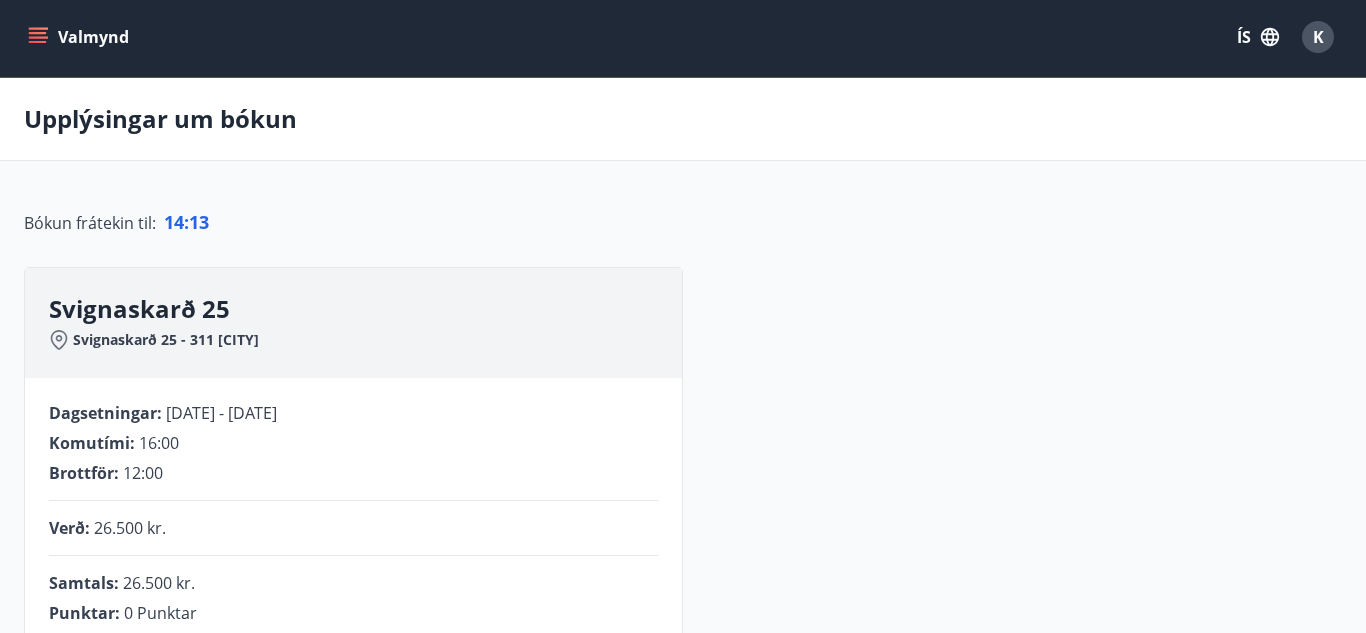 scroll, scrollTop: 158, scrollLeft: 0, axis: vertical 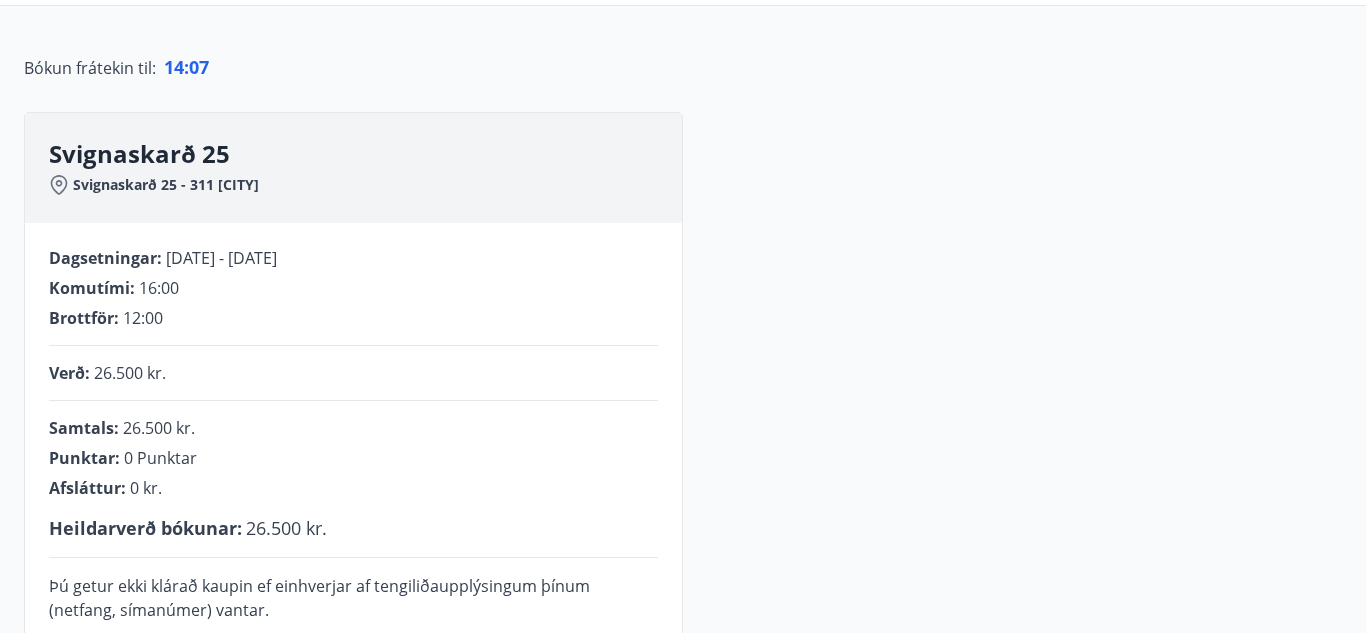 click on "Verð : 26.500 kr." at bounding box center (353, 373) 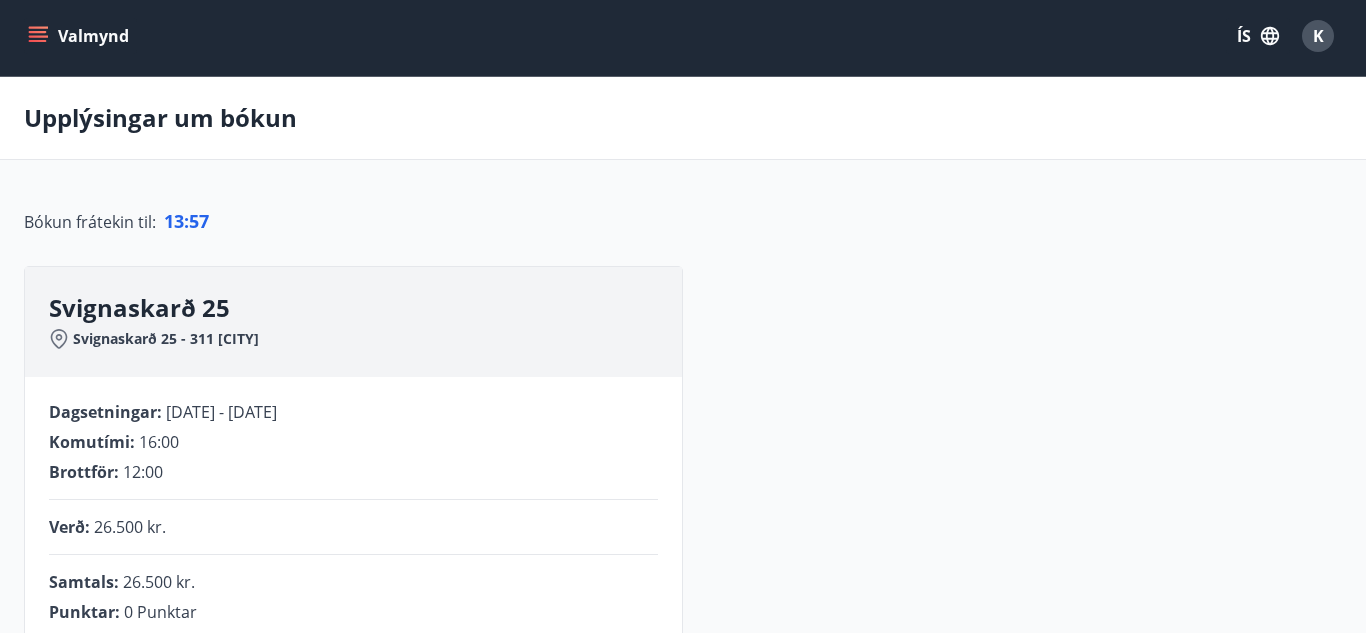 scroll, scrollTop: 0, scrollLeft: 0, axis: both 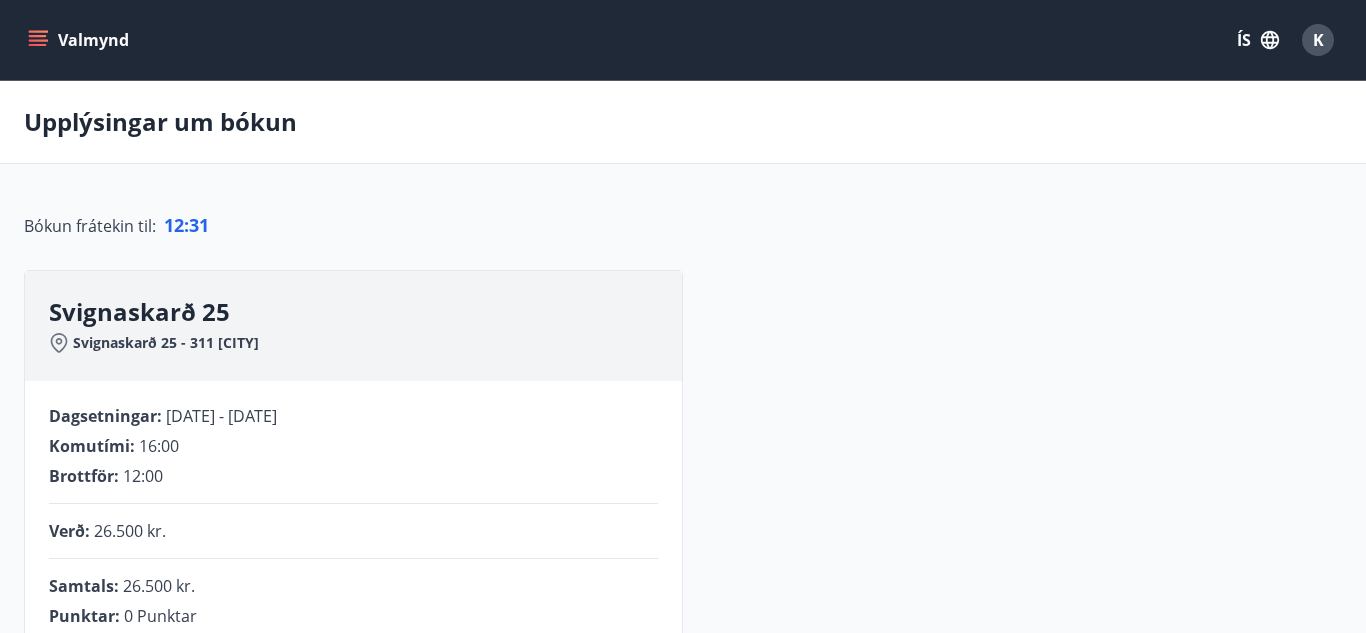 click on "Svignaskarð 25" at bounding box center (365, 312) 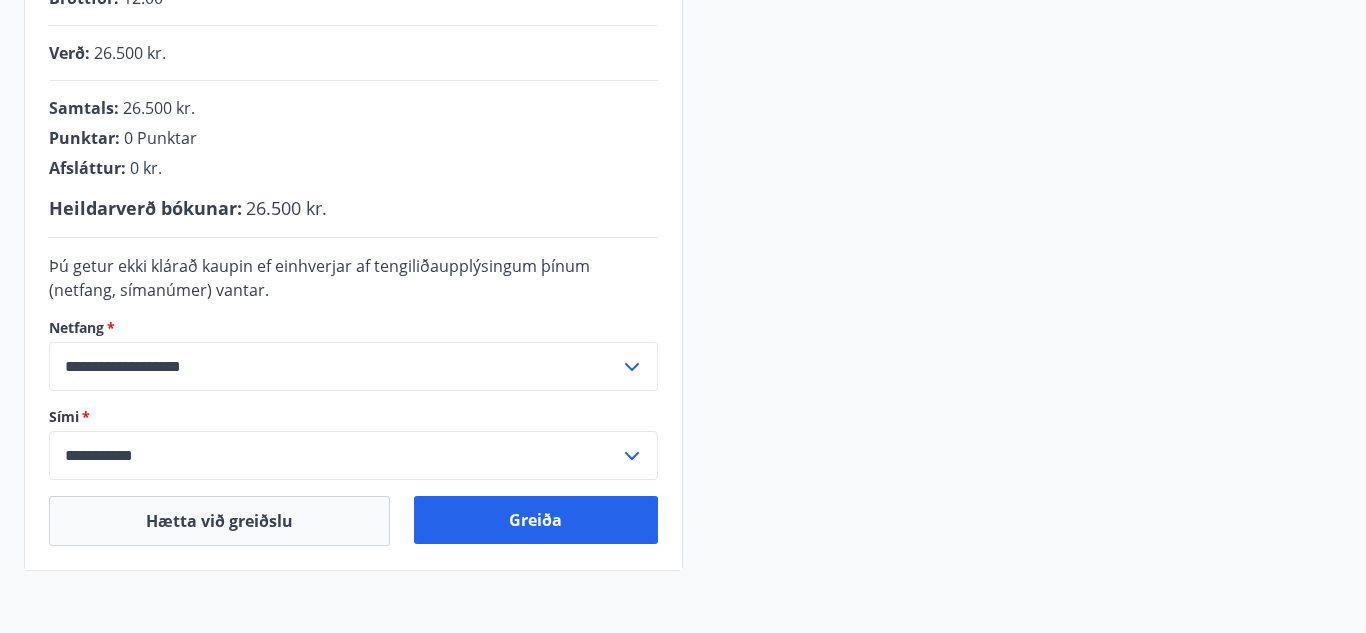 scroll, scrollTop: 480, scrollLeft: 0, axis: vertical 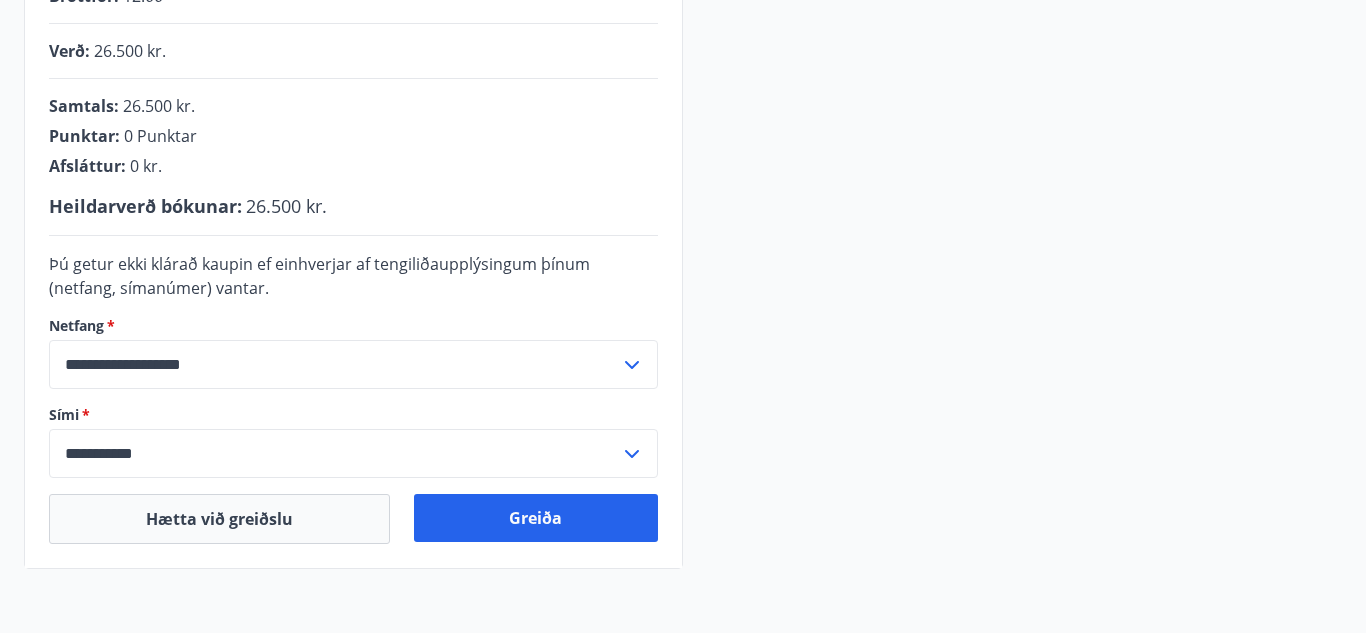 click on "Svignaskarð 25 Svignaskarð 25 - 311 [CITY] Dagsetningar : [DATE] - [DATE] Komutími : 16:00 Brottför : 12:00 Verð : 26.500 kr. Samtals : 26.500 kr. Punktar : 0   Punktar   Afsláttur : 0 kr. Heildarverð bókunar : 26.500 kr. Þú getur ekki klárað kaupin ef einhverjar af tengiliðaupplýsingum þínum (netfang, símanúmer) vantar. Netfang   * [EMAIL] ​ Sími   * [PHONE] ​ Hætta við greiðslu Greiða" at bounding box center [683, 179] 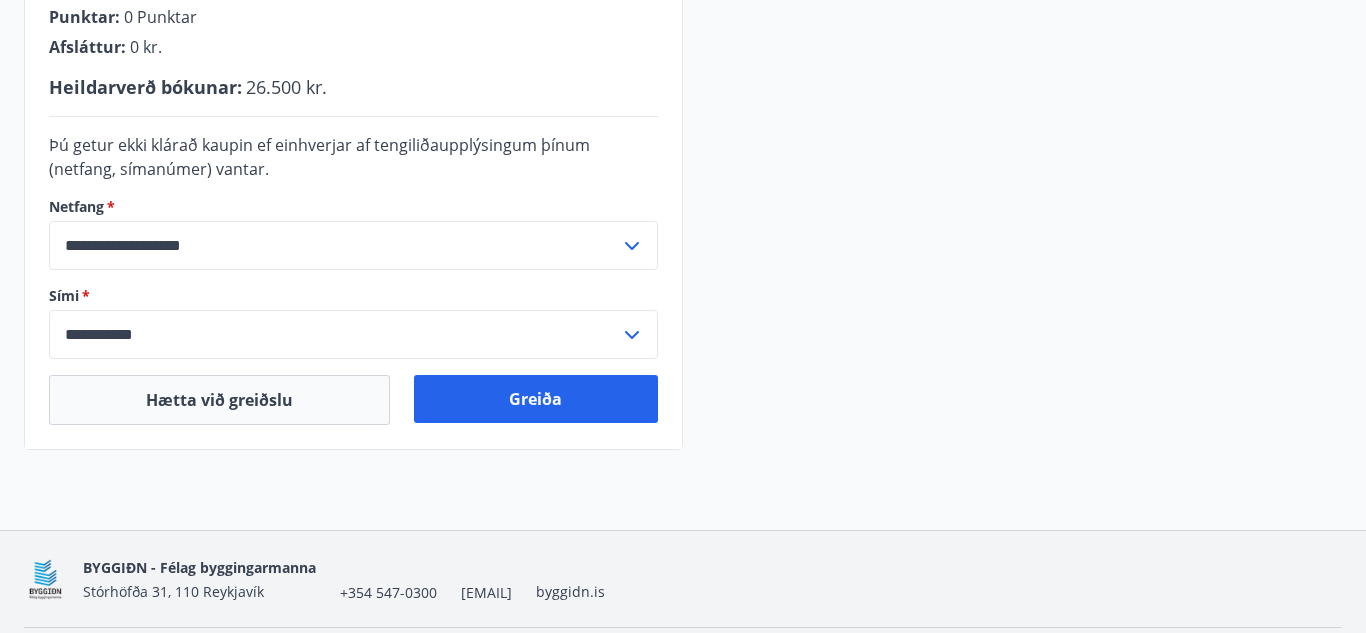 scroll, scrollTop: 600, scrollLeft: 0, axis: vertical 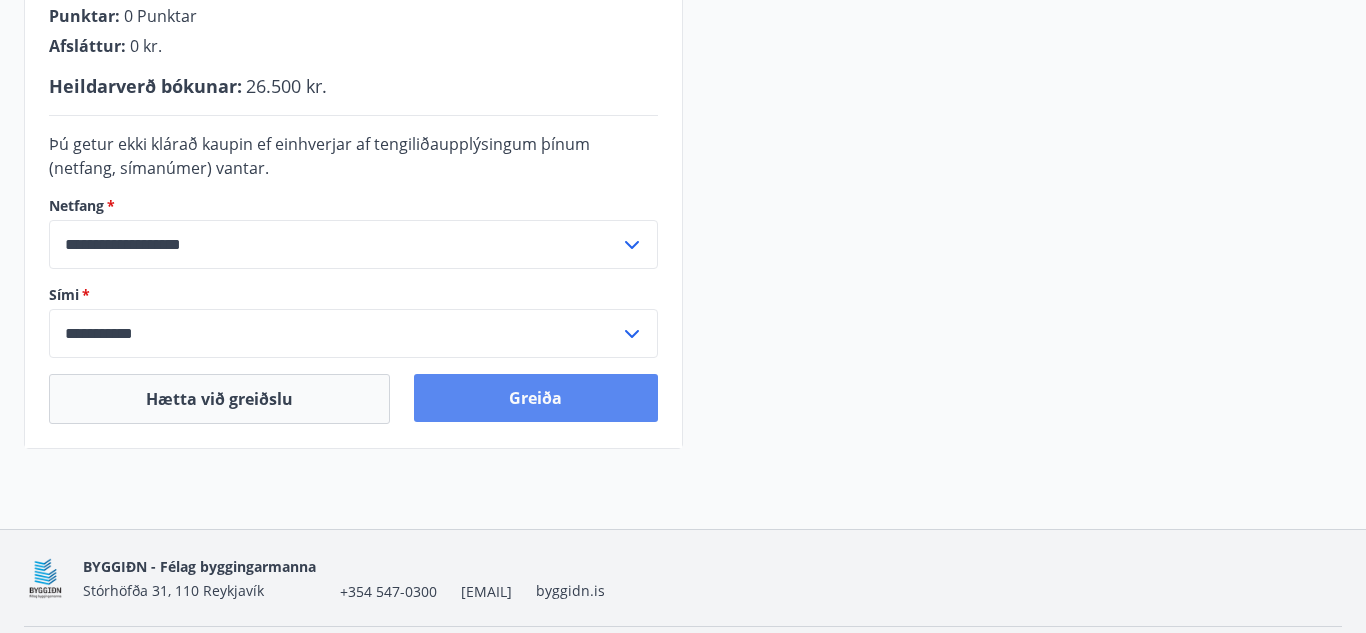 click on "Greiða" at bounding box center [536, 398] 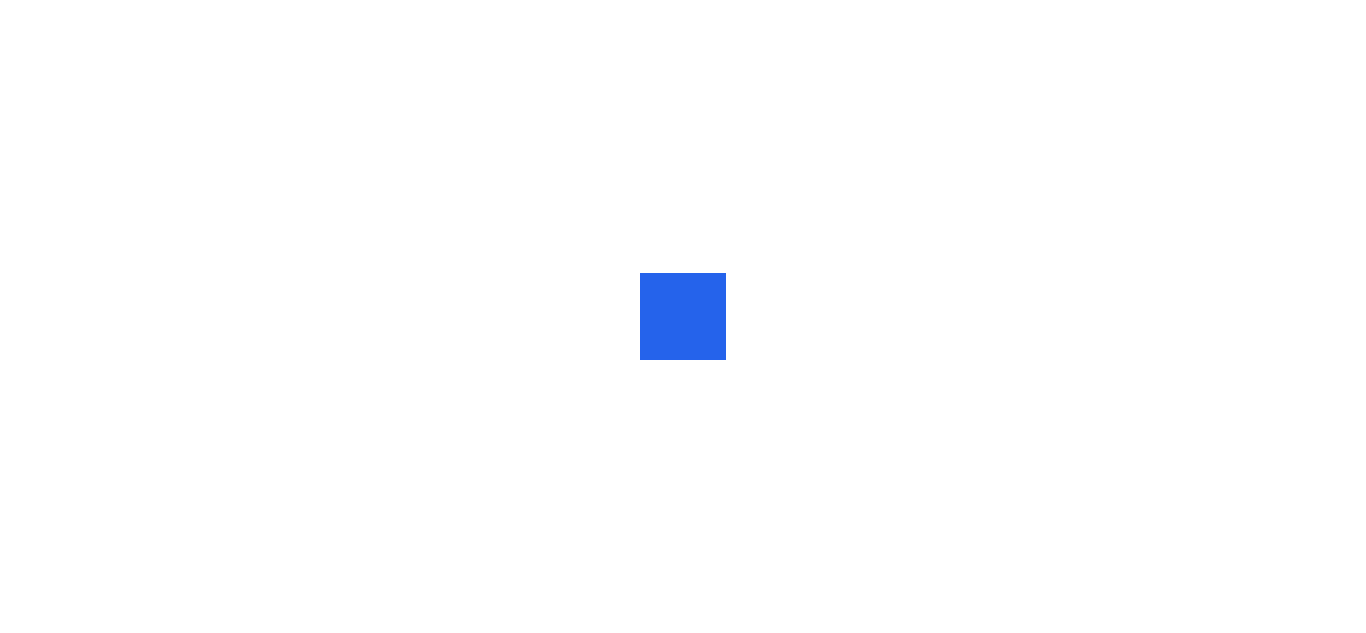 scroll, scrollTop: 0, scrollLeft: 0, axis: both 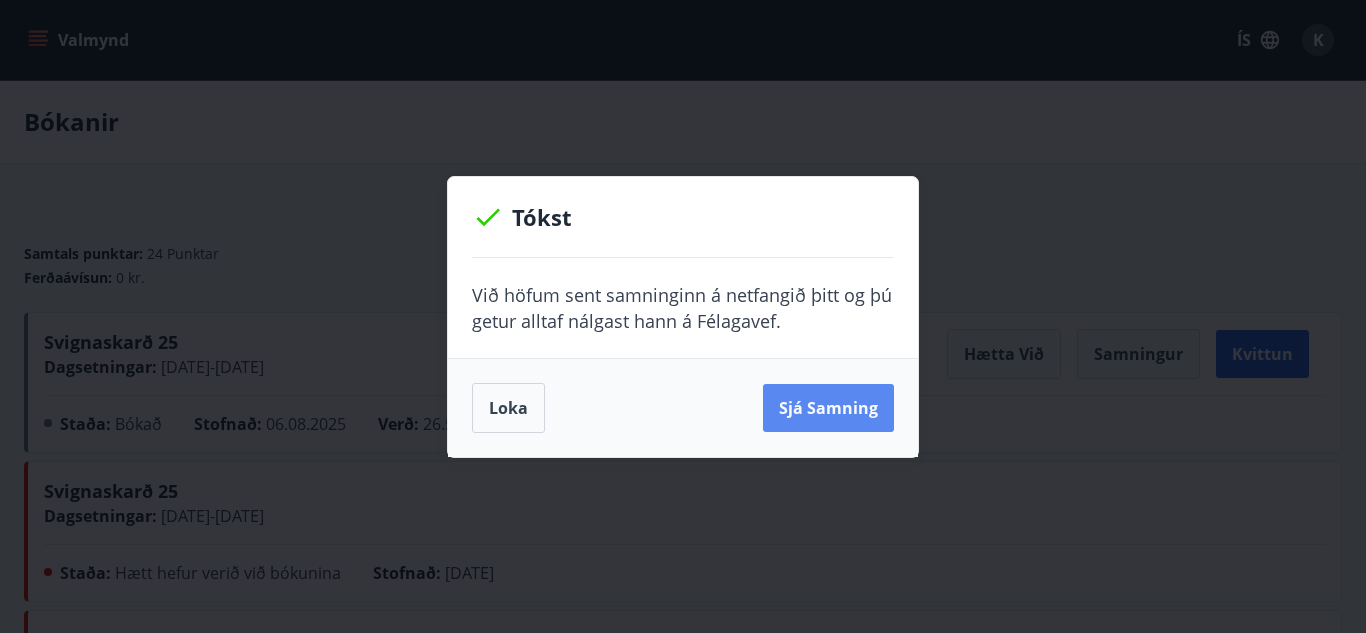 click on "Sjá samning" at bounding box center (828, 408) 